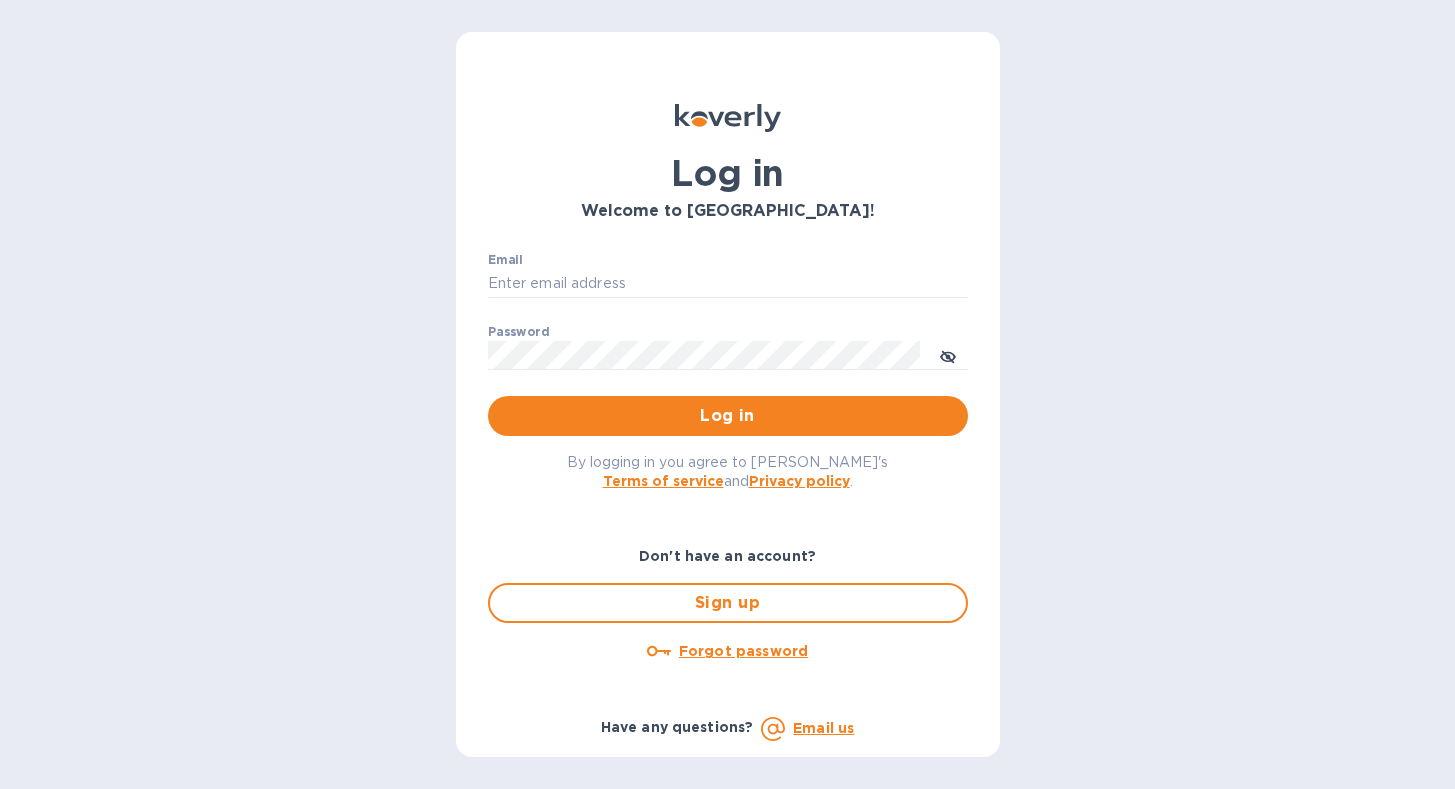 scroll, scrollTop: 0, scrollLeft: 0, axis: both 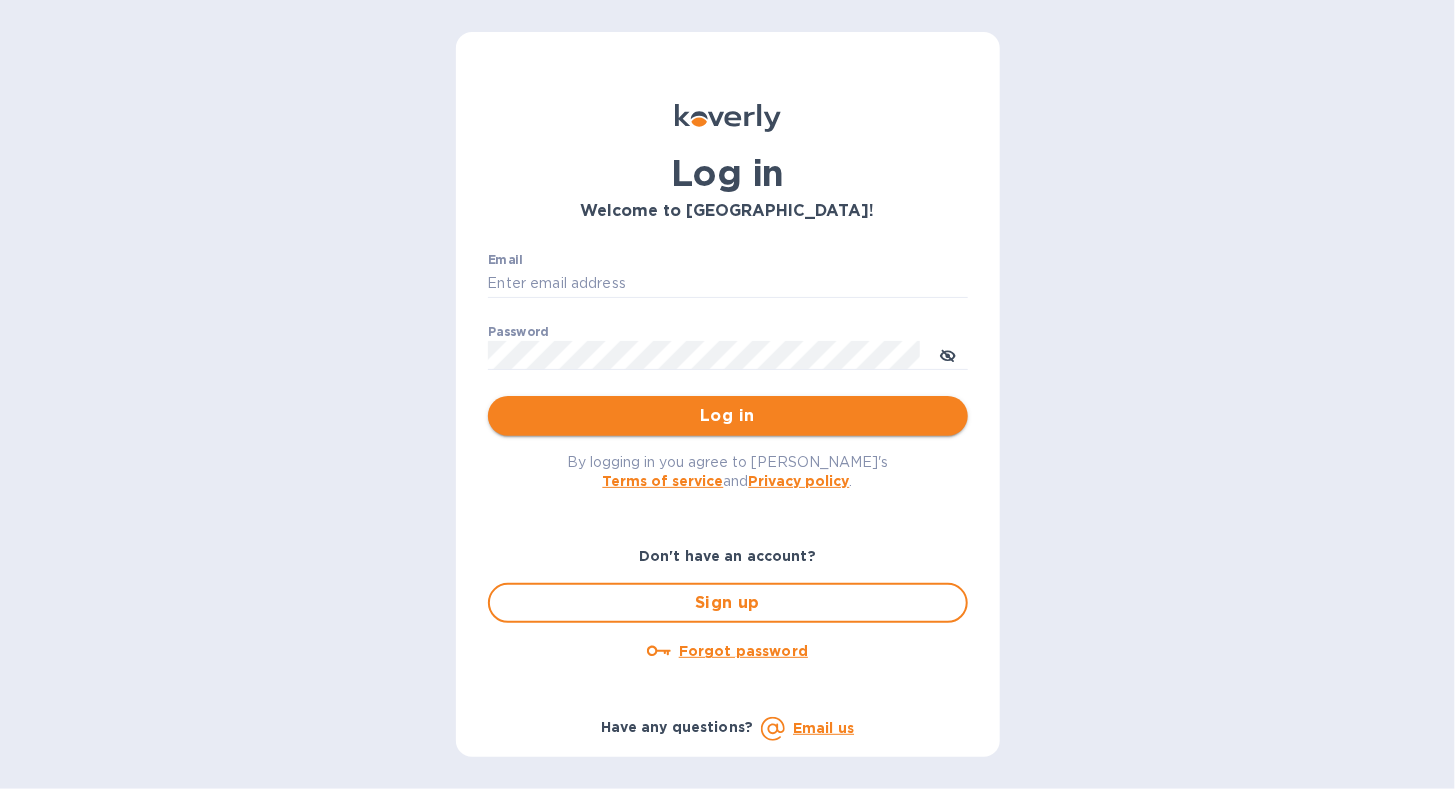 type on "[EMAIL_ADDRESS][DOMAIN_NAME]" 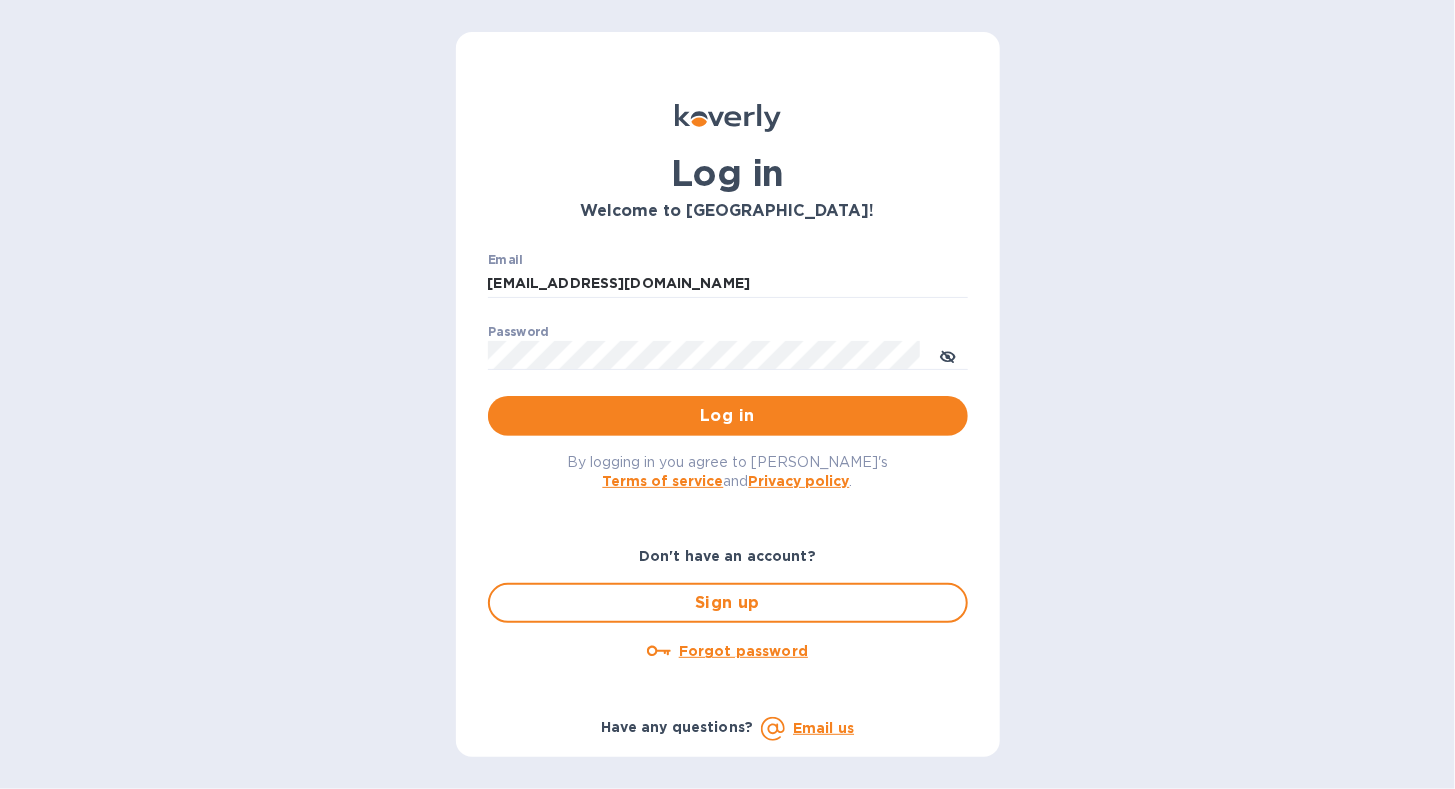 drag, startPoint x: 536, startPoint y: 424, endPoint x: 522, endPoint y: 422, distance: 14.142136 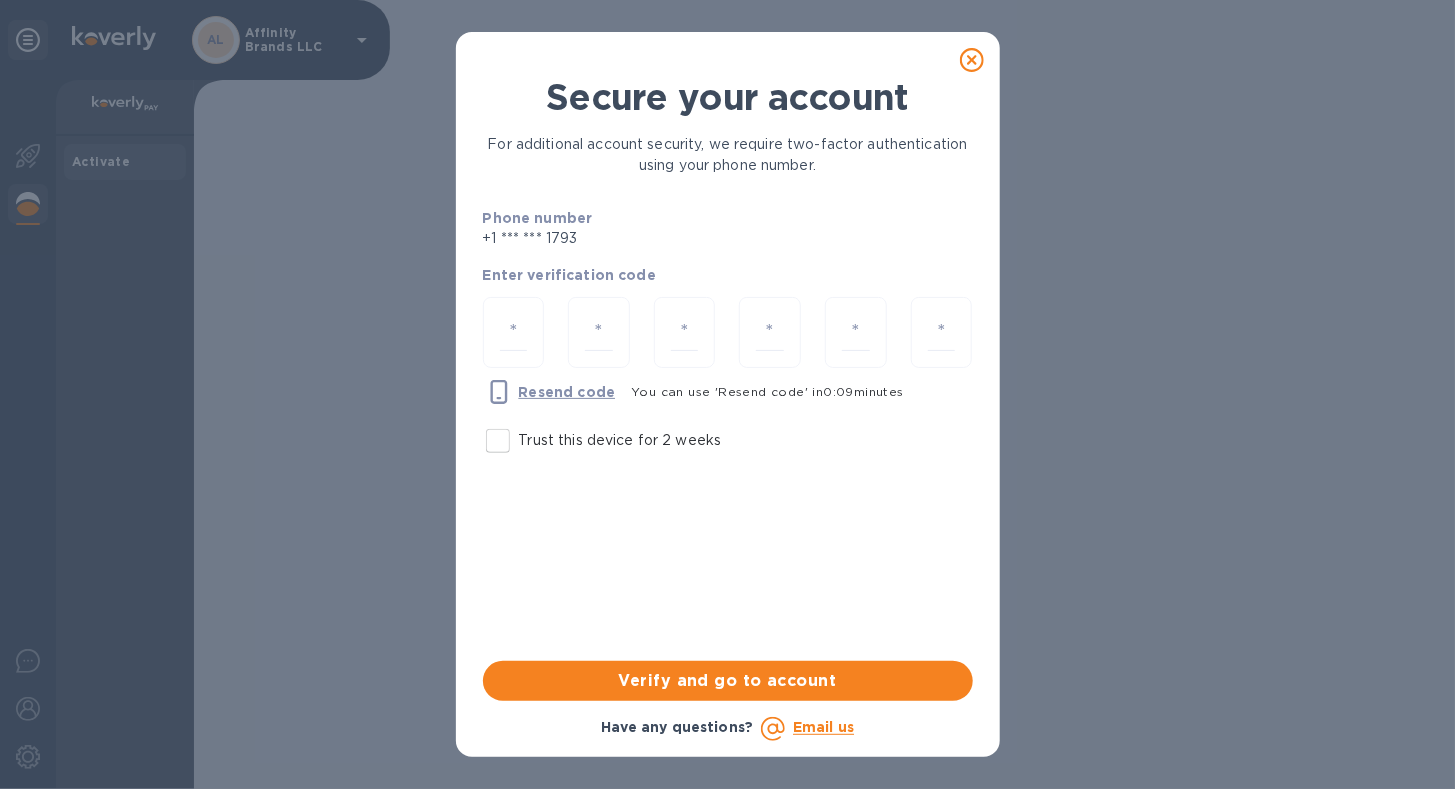 drag, startPoint x: 494, startPoint y: 319, endPoint x: 395, endPoint y: 332, distance: 99.849884 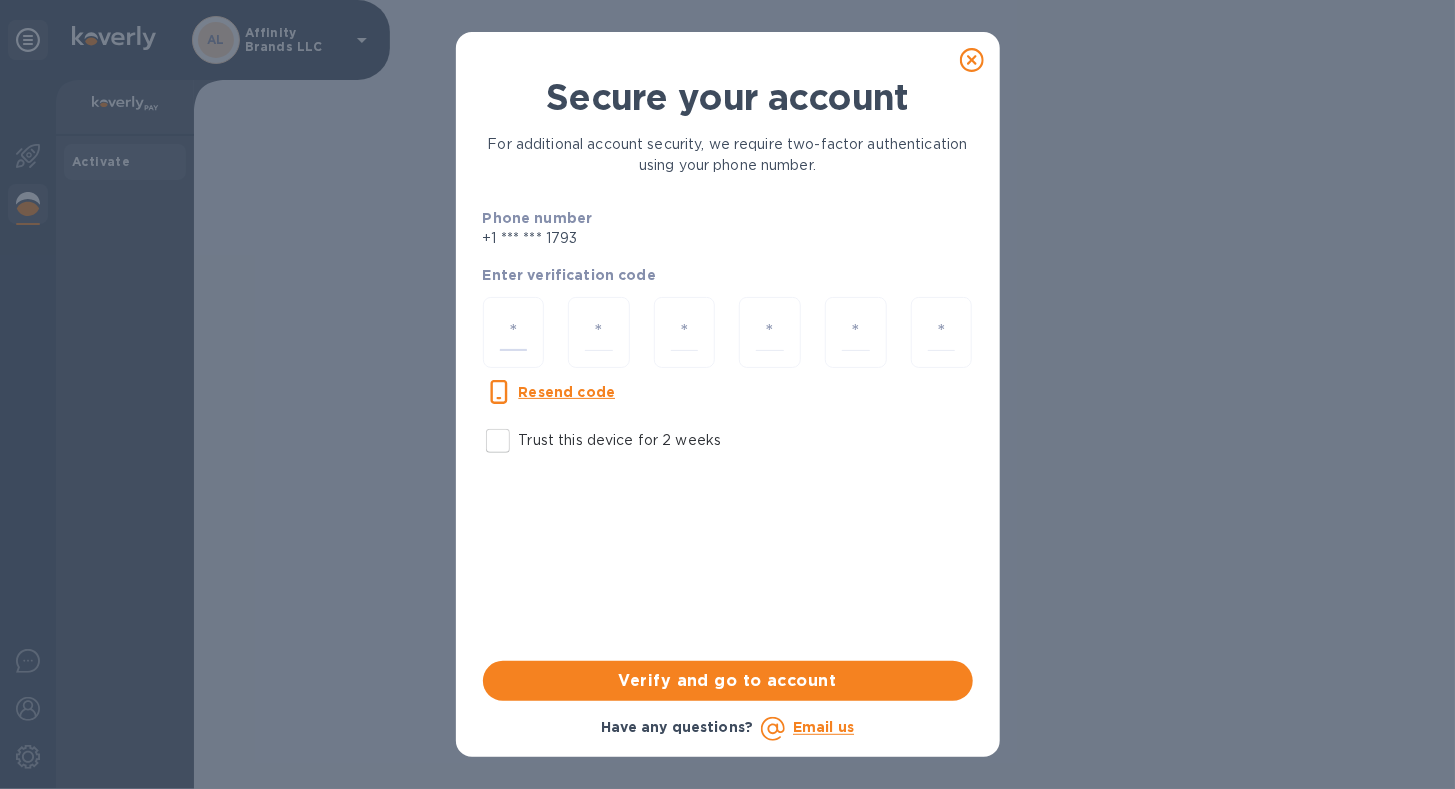 type on "9" 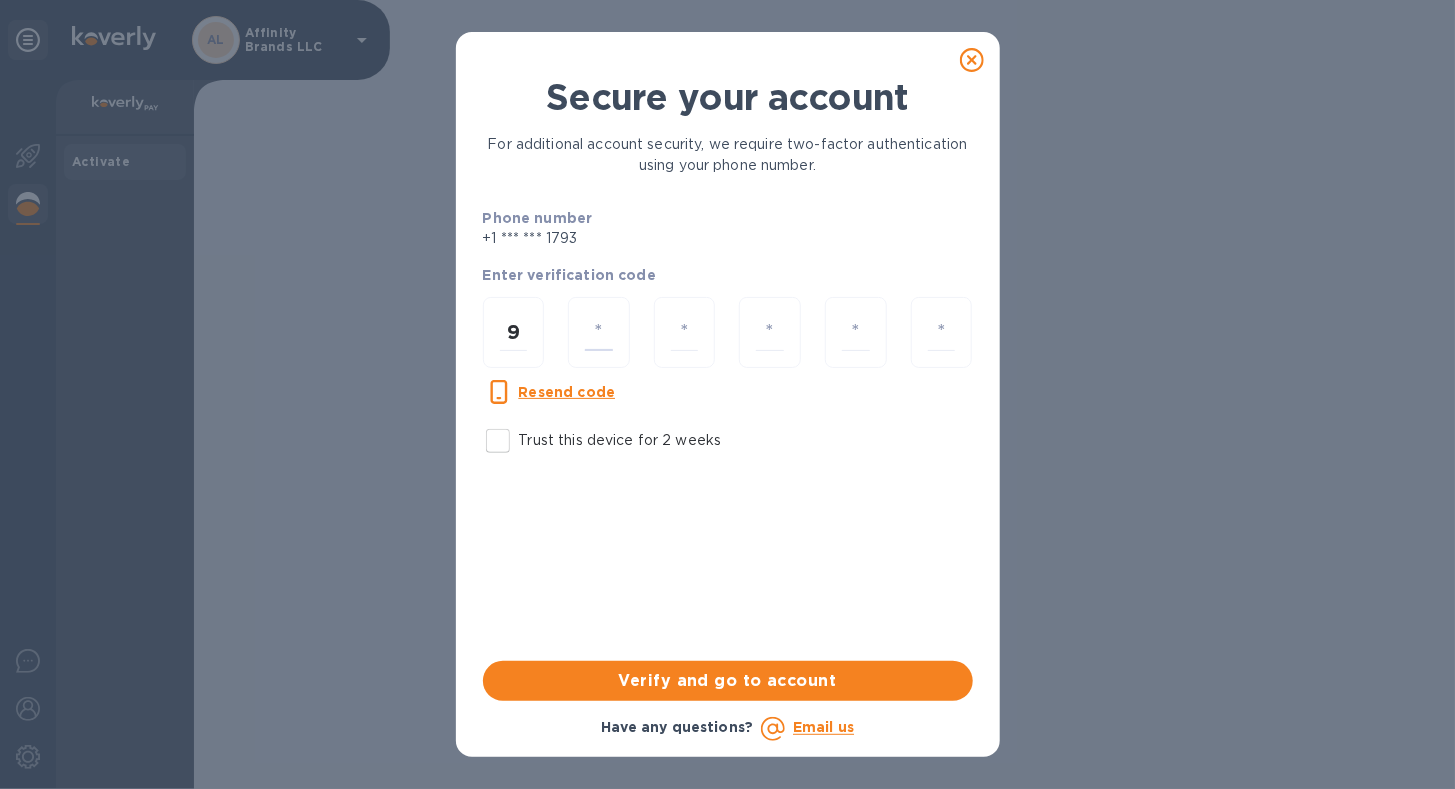 type on "7" 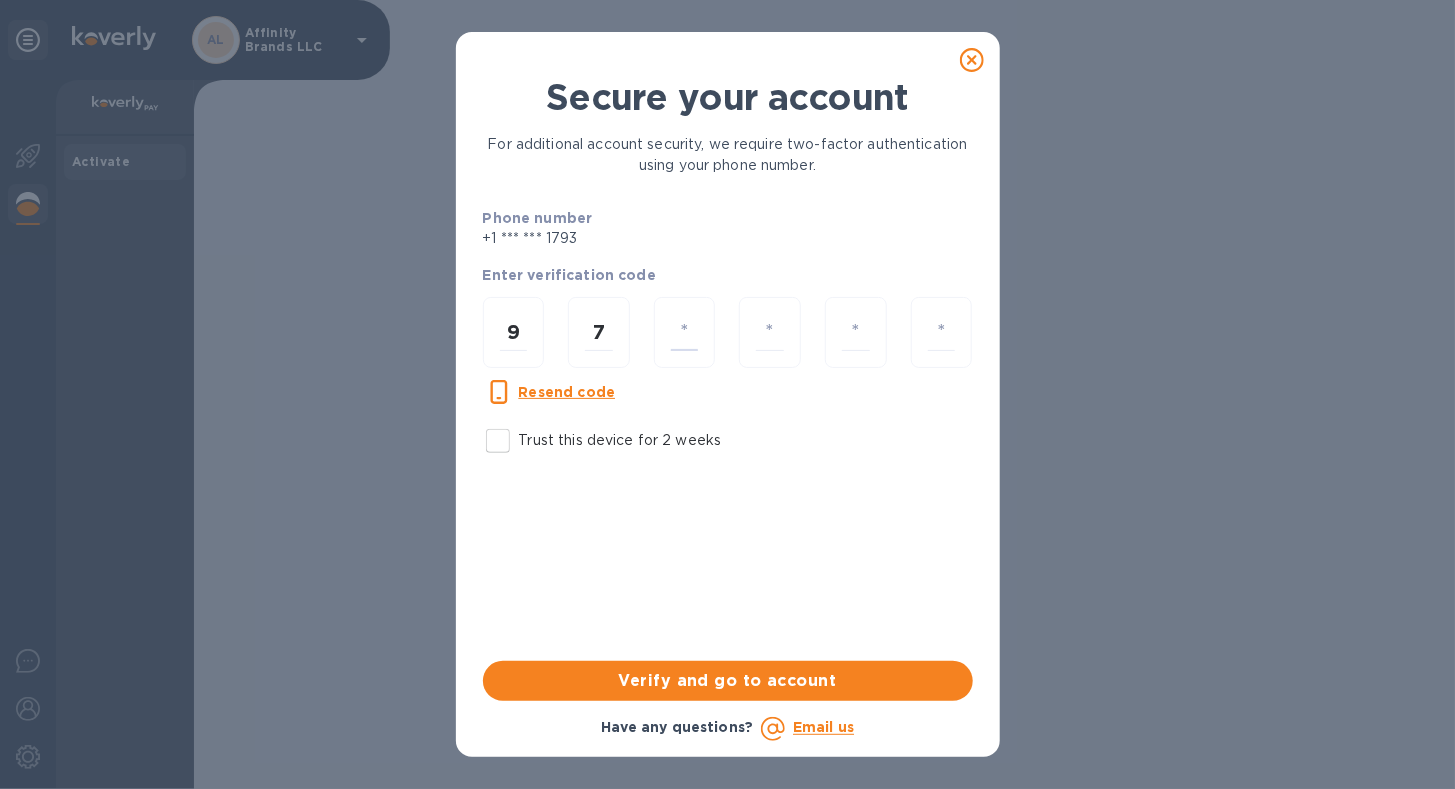 type on "7" 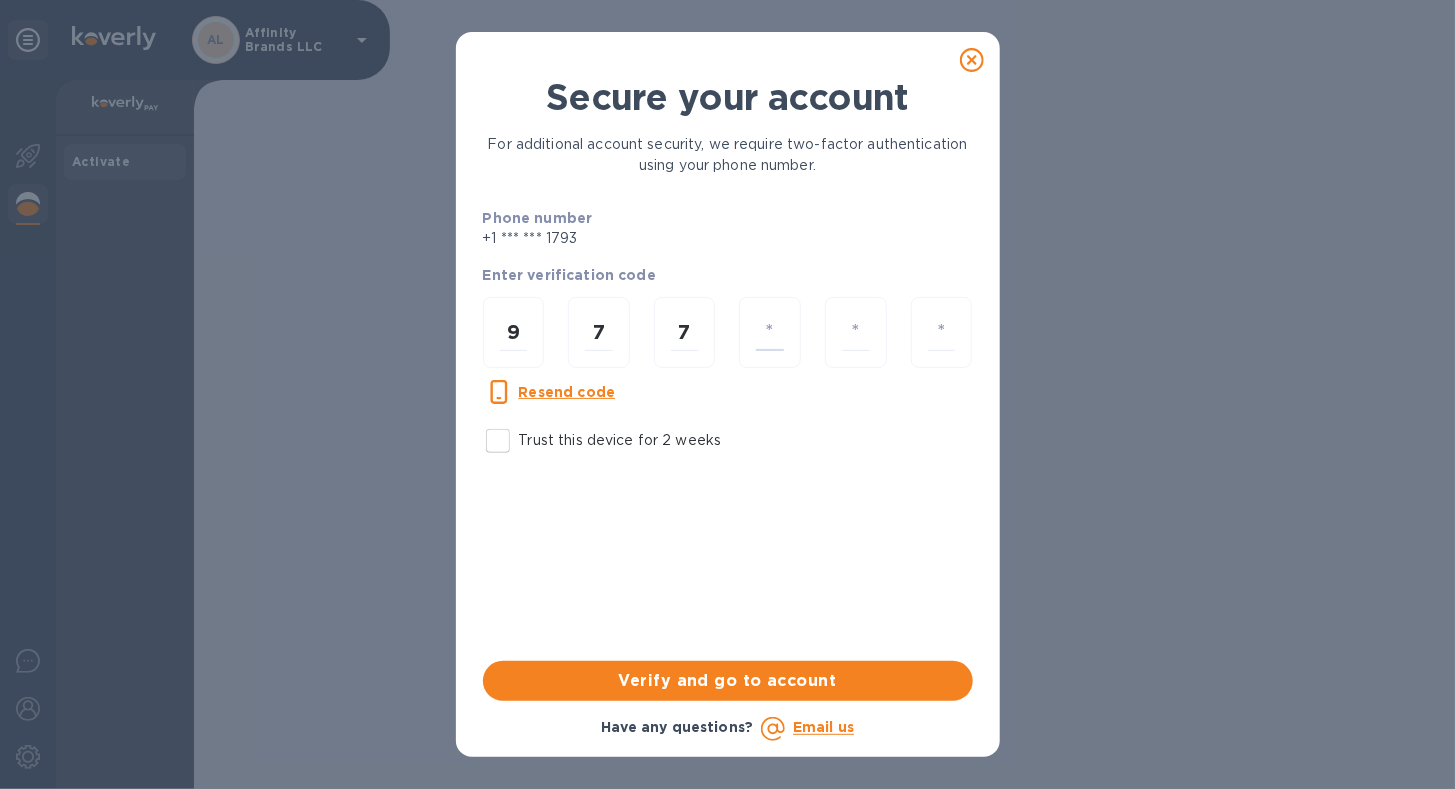 type on "9" 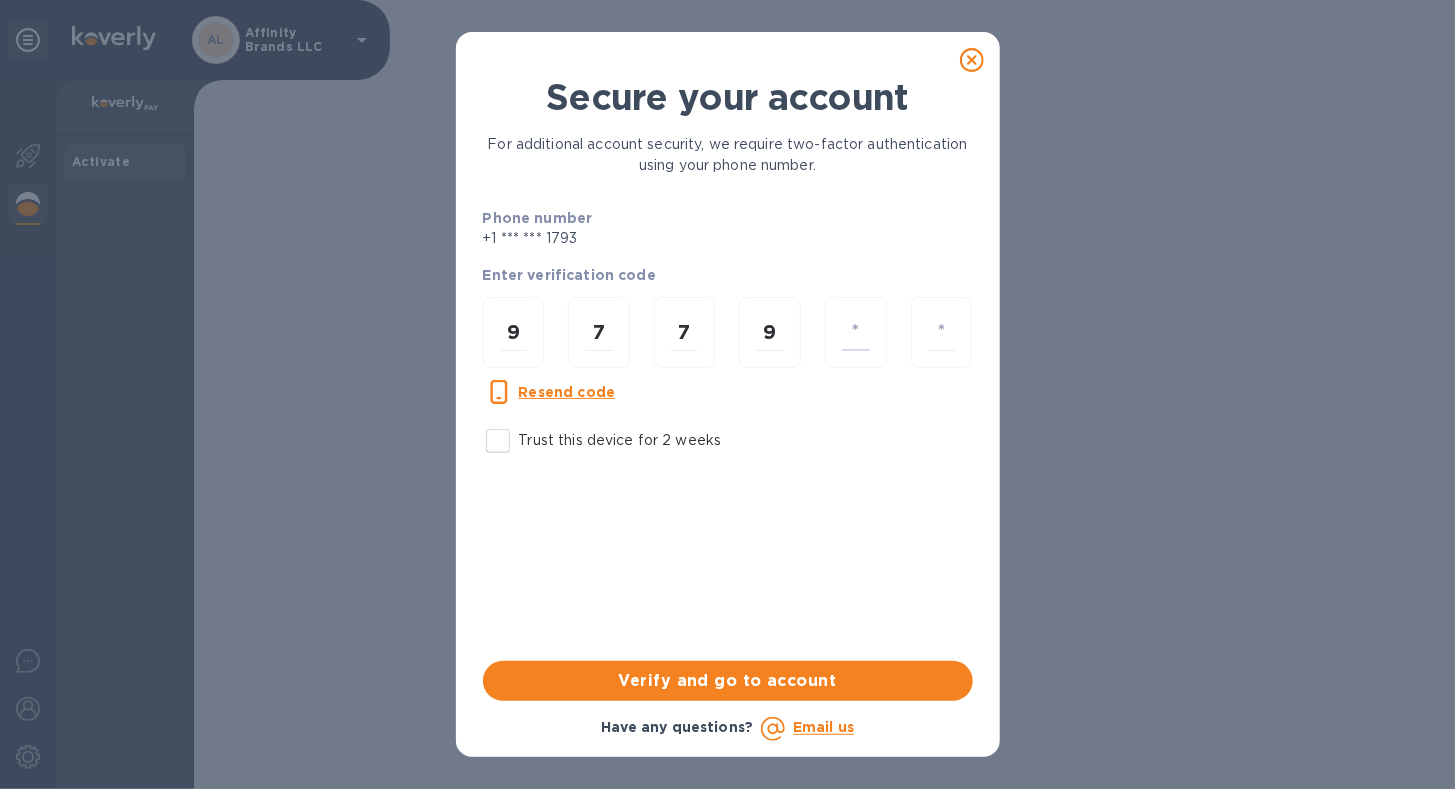 type on "6" 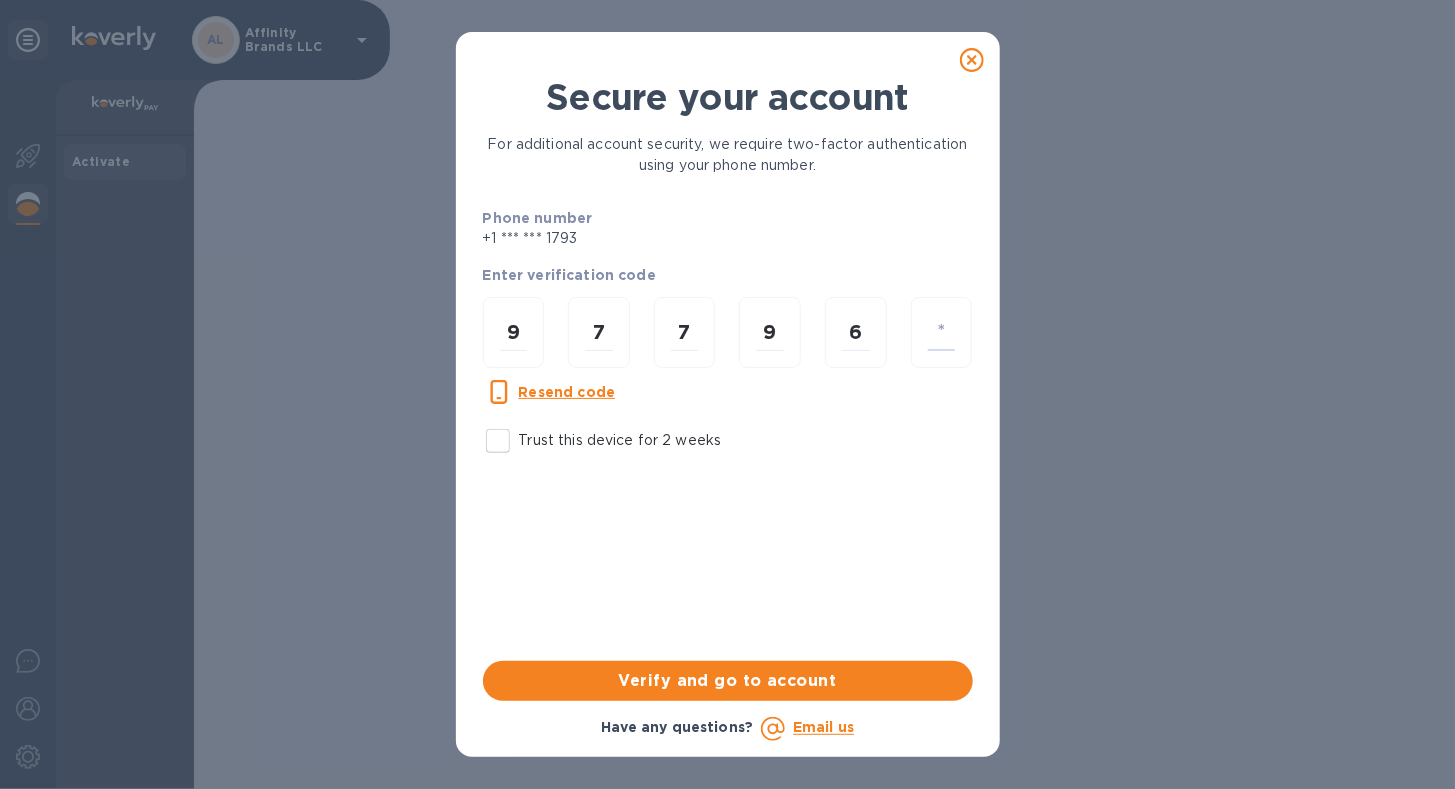 type on "1" 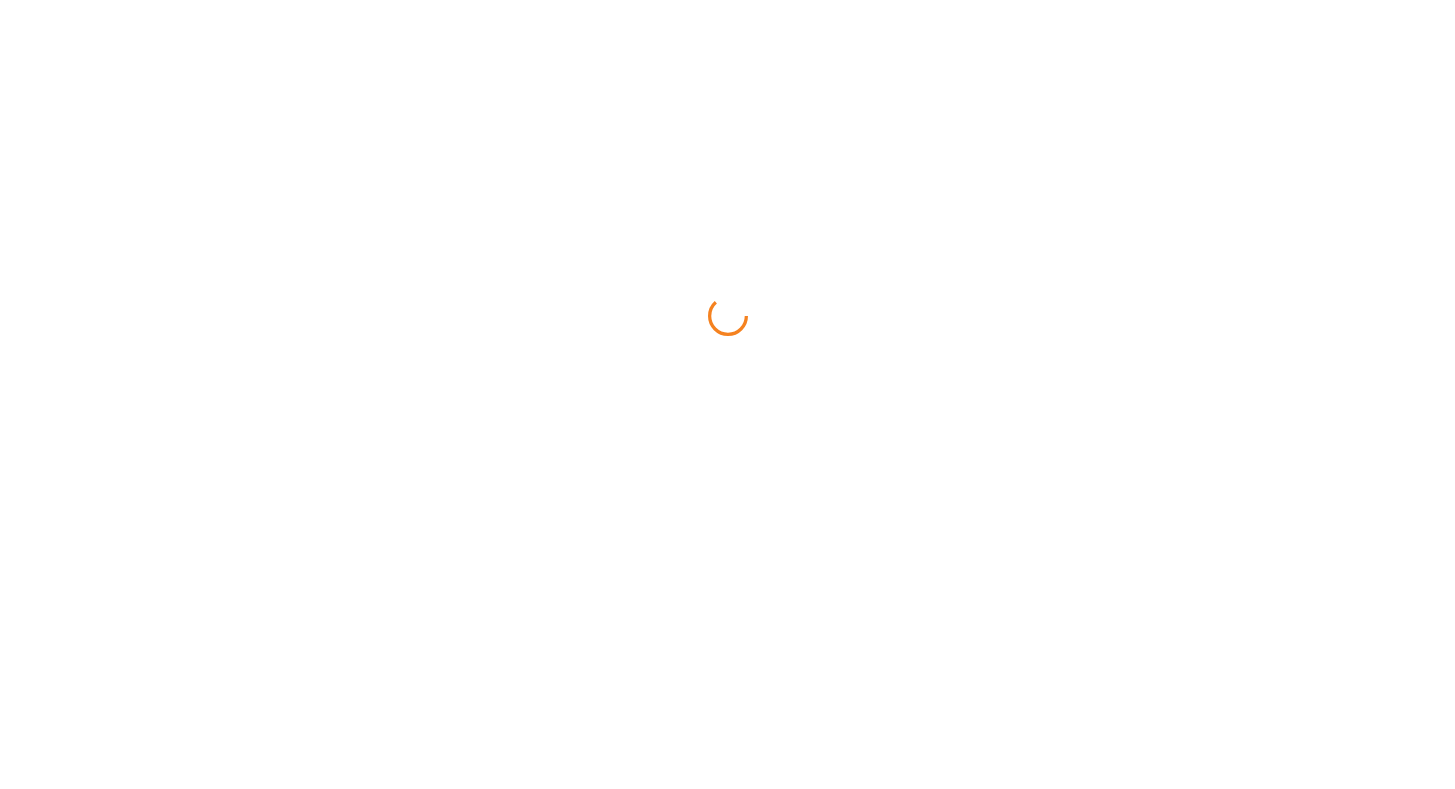 scroll, scrollTop: 0, scrollLeft: 0, axis: both 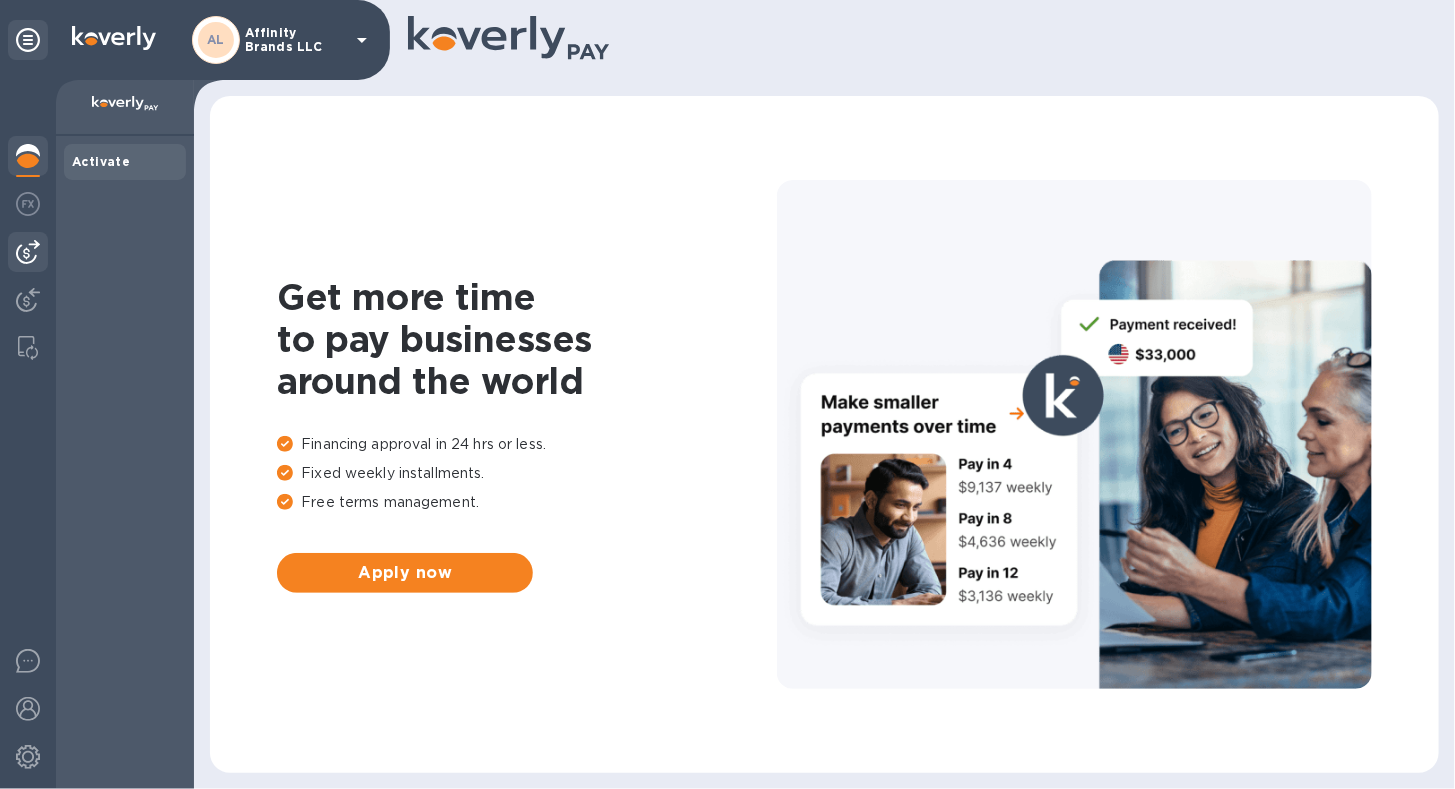 click at bounding box center [28, 252] 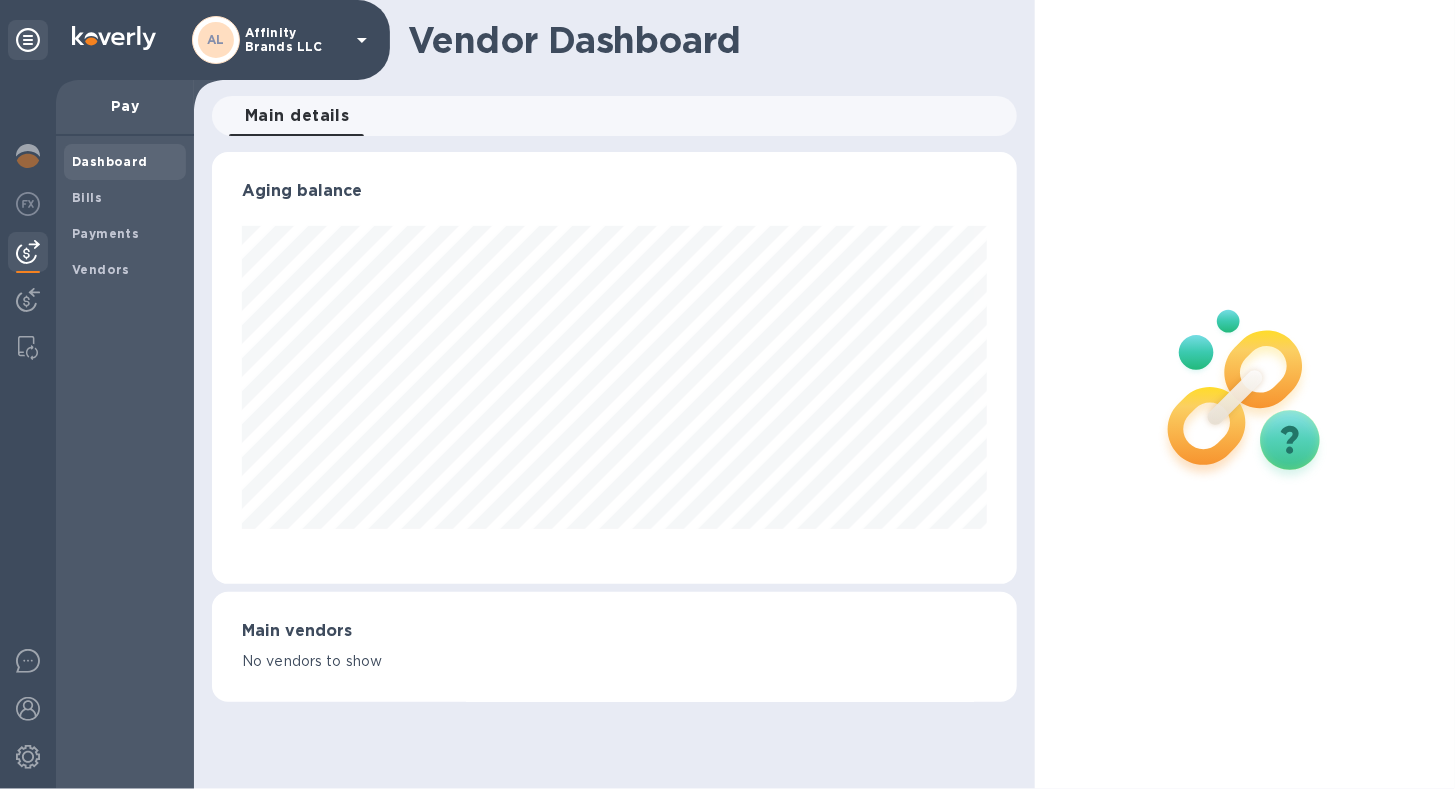 scroll, scrollTop: 999568, scrollLeft: 999194, axis: both 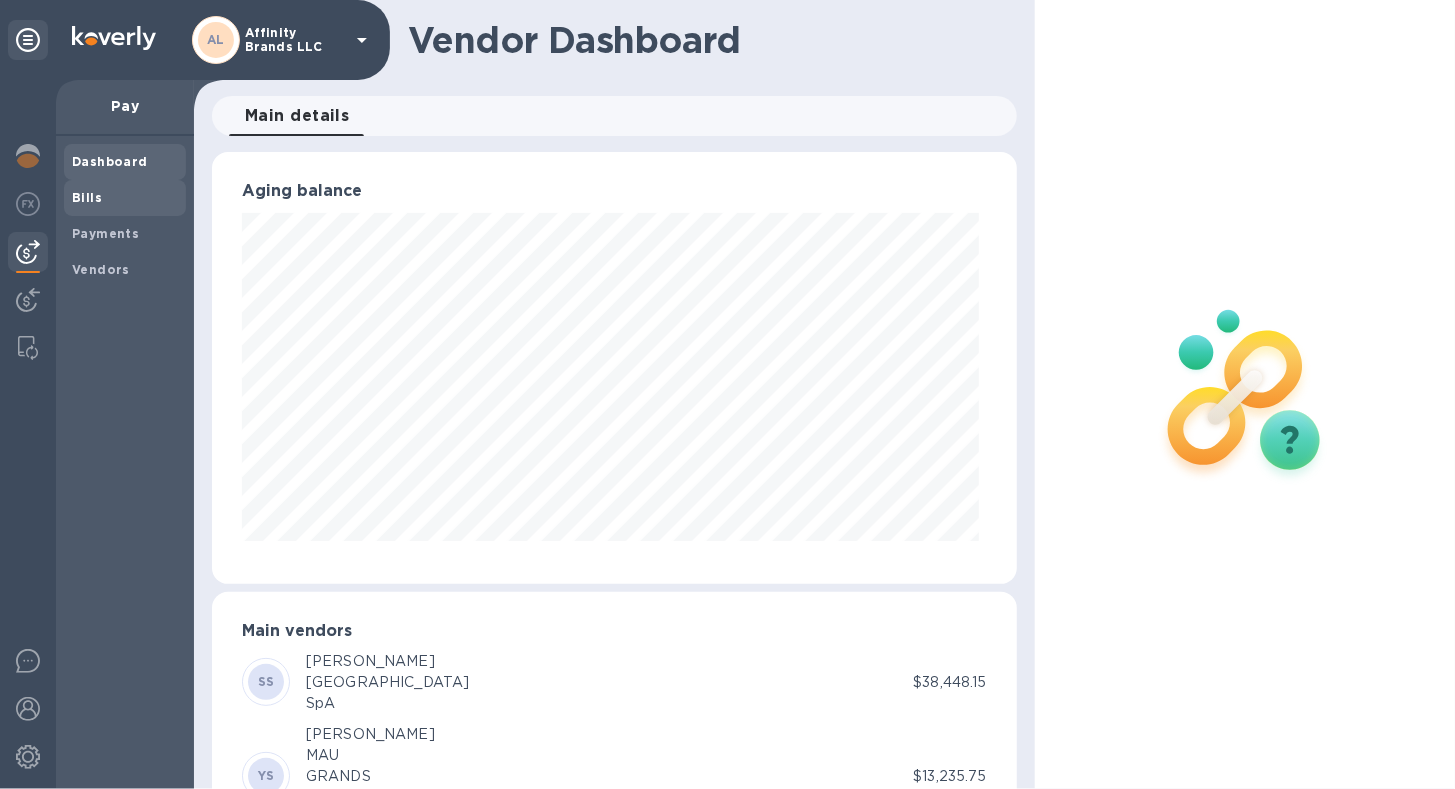 click on "Bills" at bounding box center [87, 197] 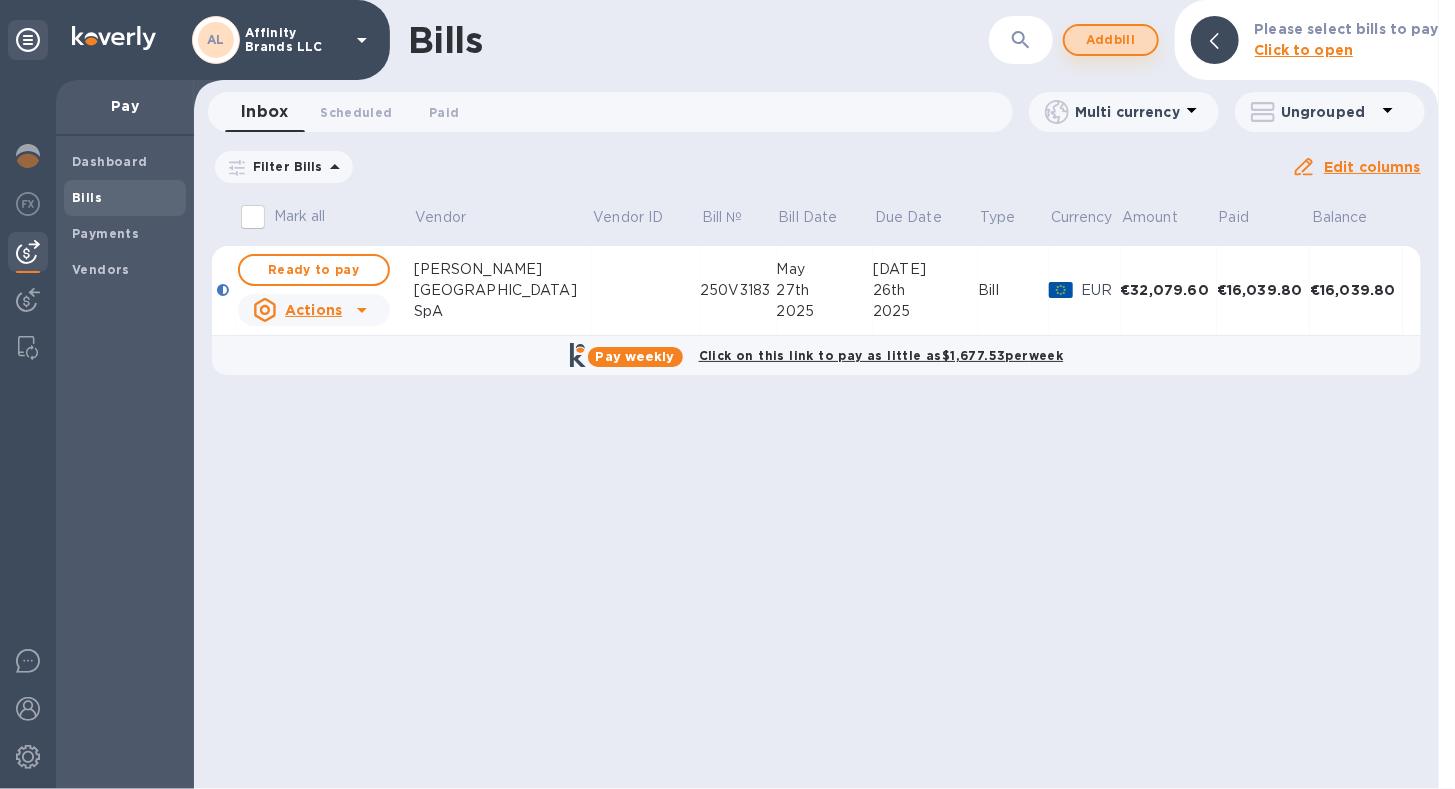 click on "Add   bill" at bounding box center [1111, 40] 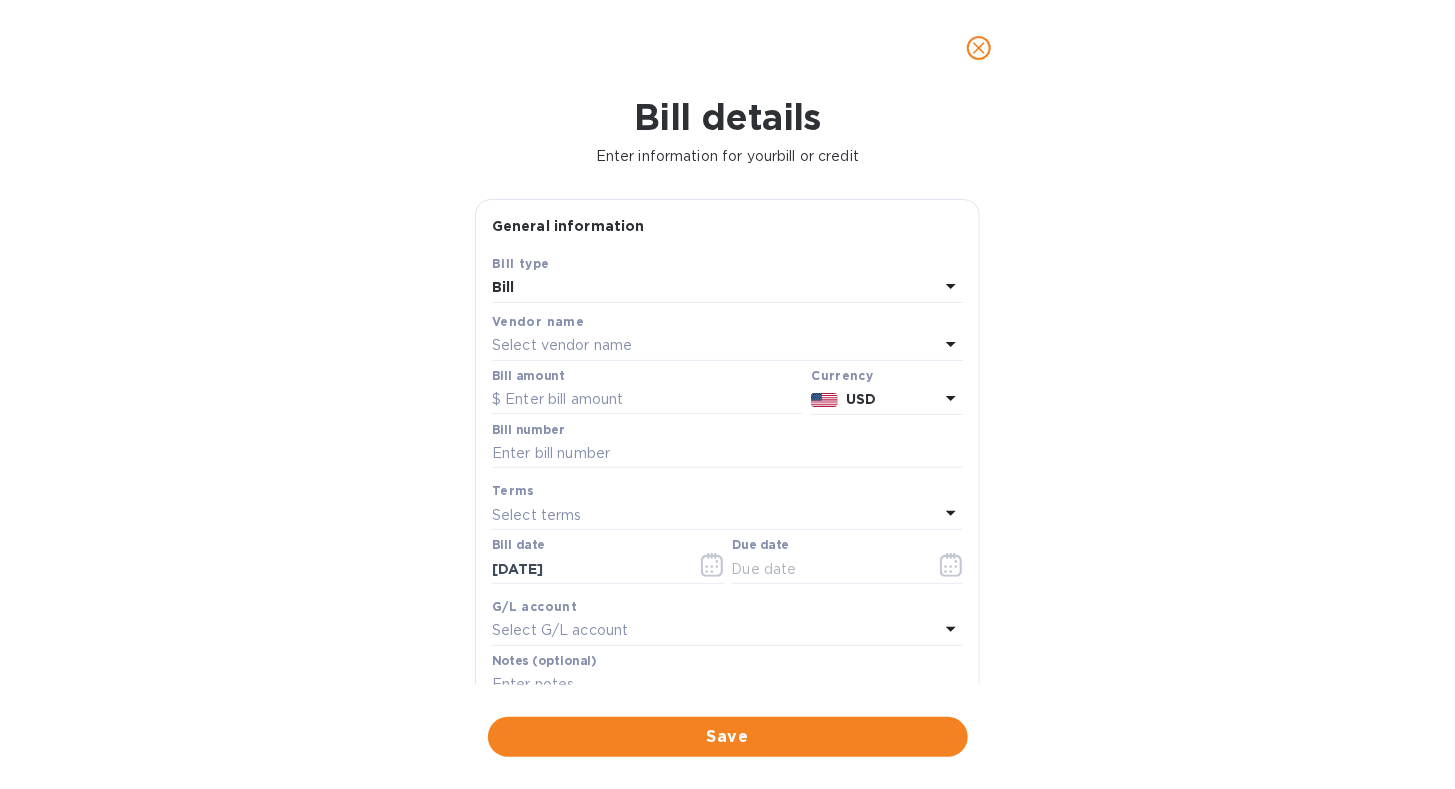 click 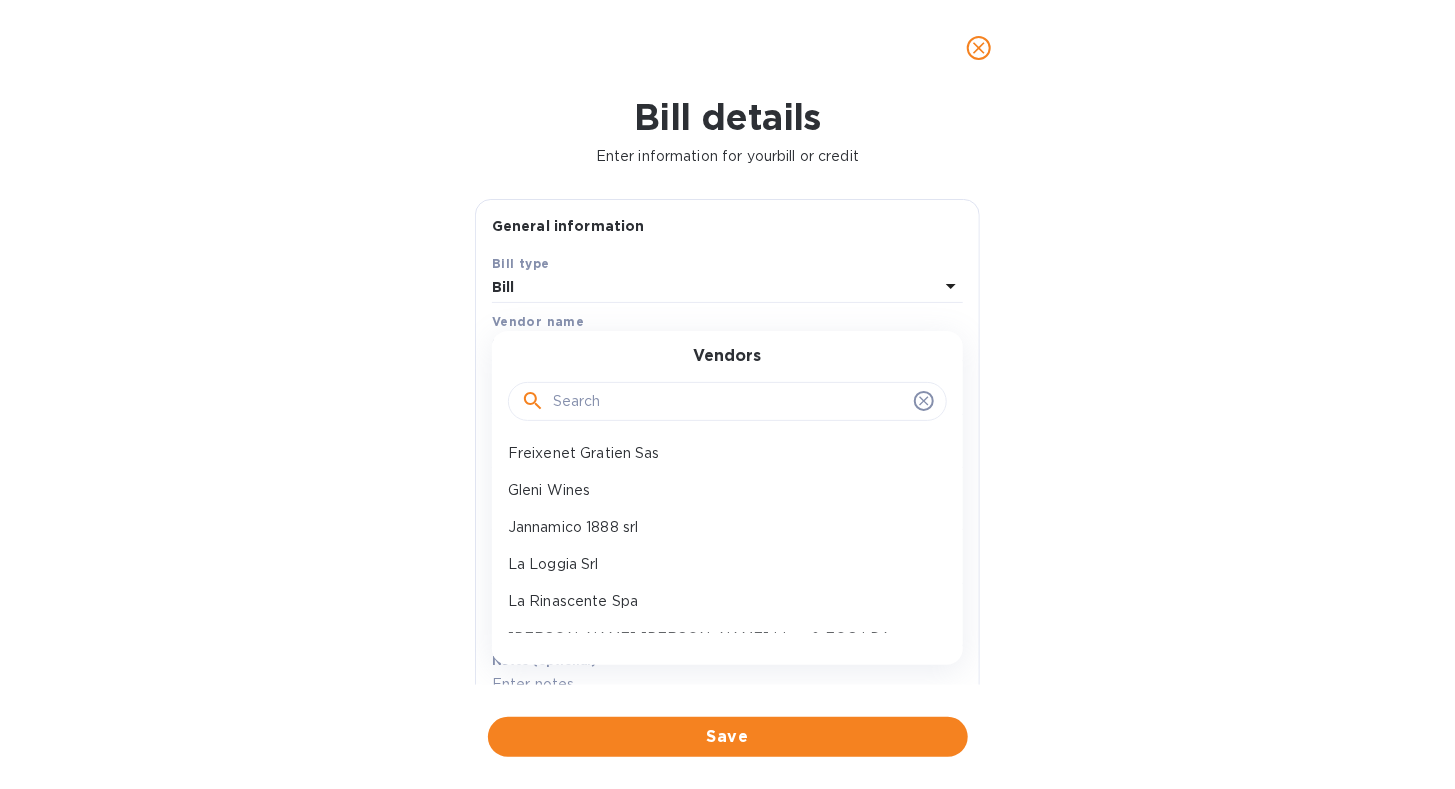 scroll, scrollTop: 1250, scrollLeft: 0, axis: vertical 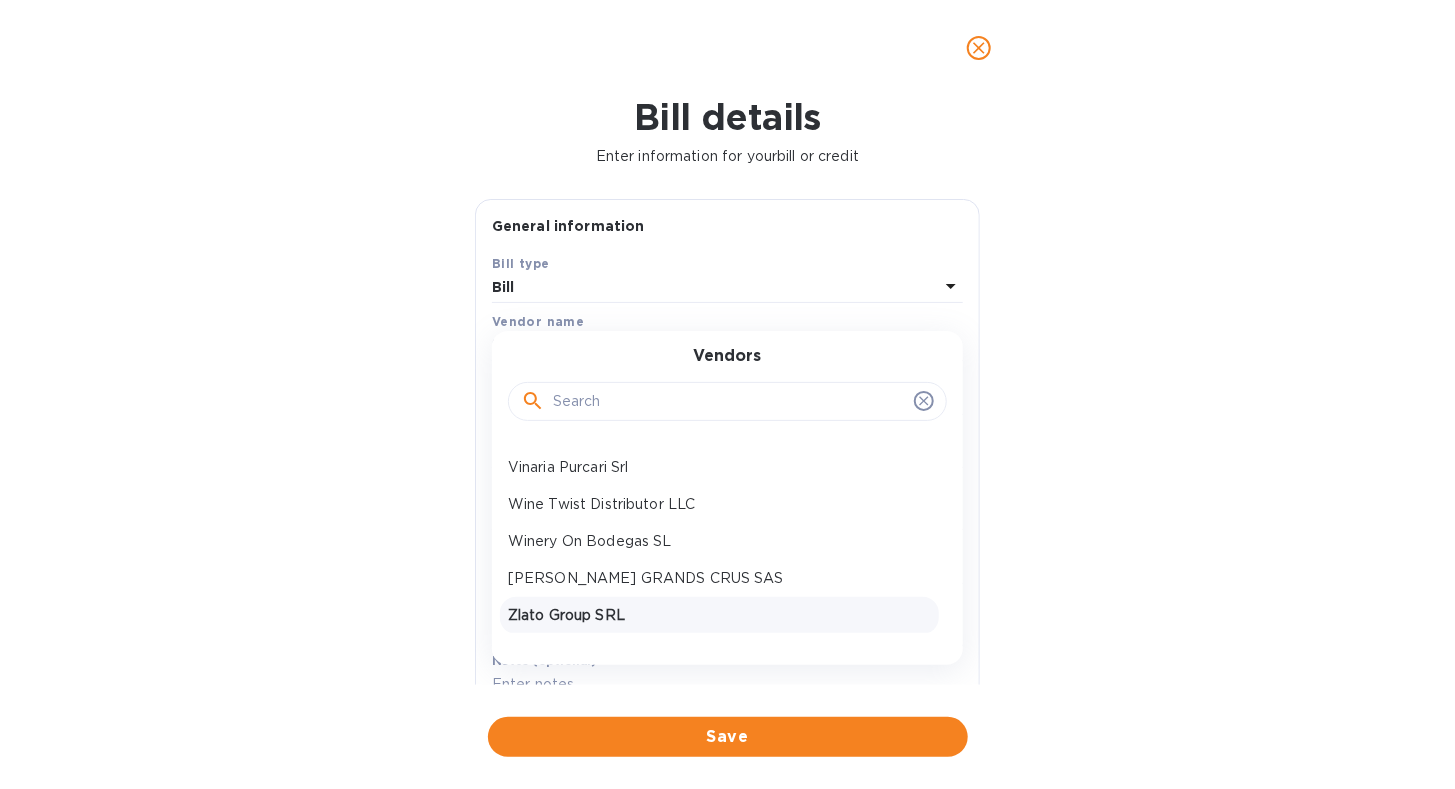 click on "Zlato Group SRL" at bounding box center (719, 615) 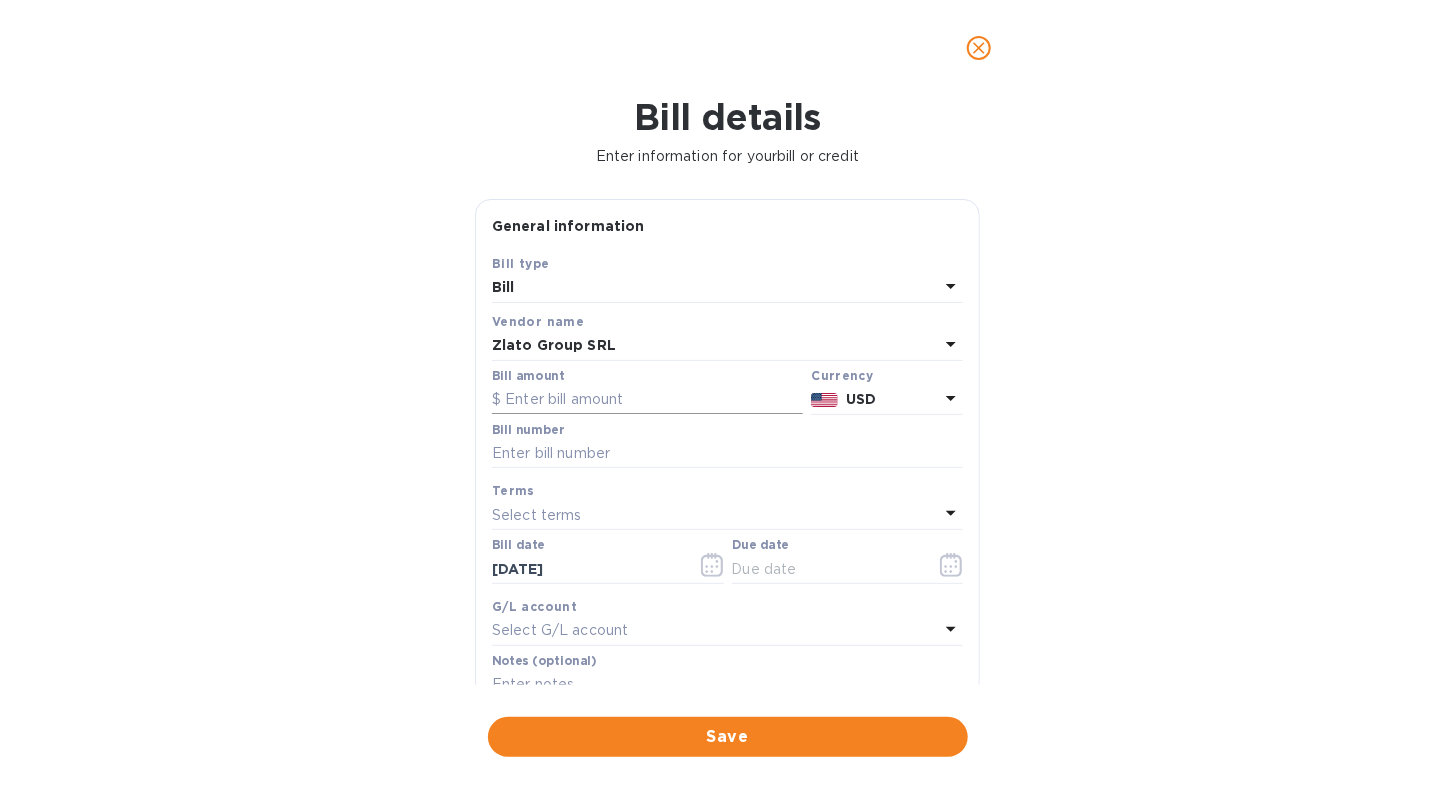 click at bounding box center (647, 400) 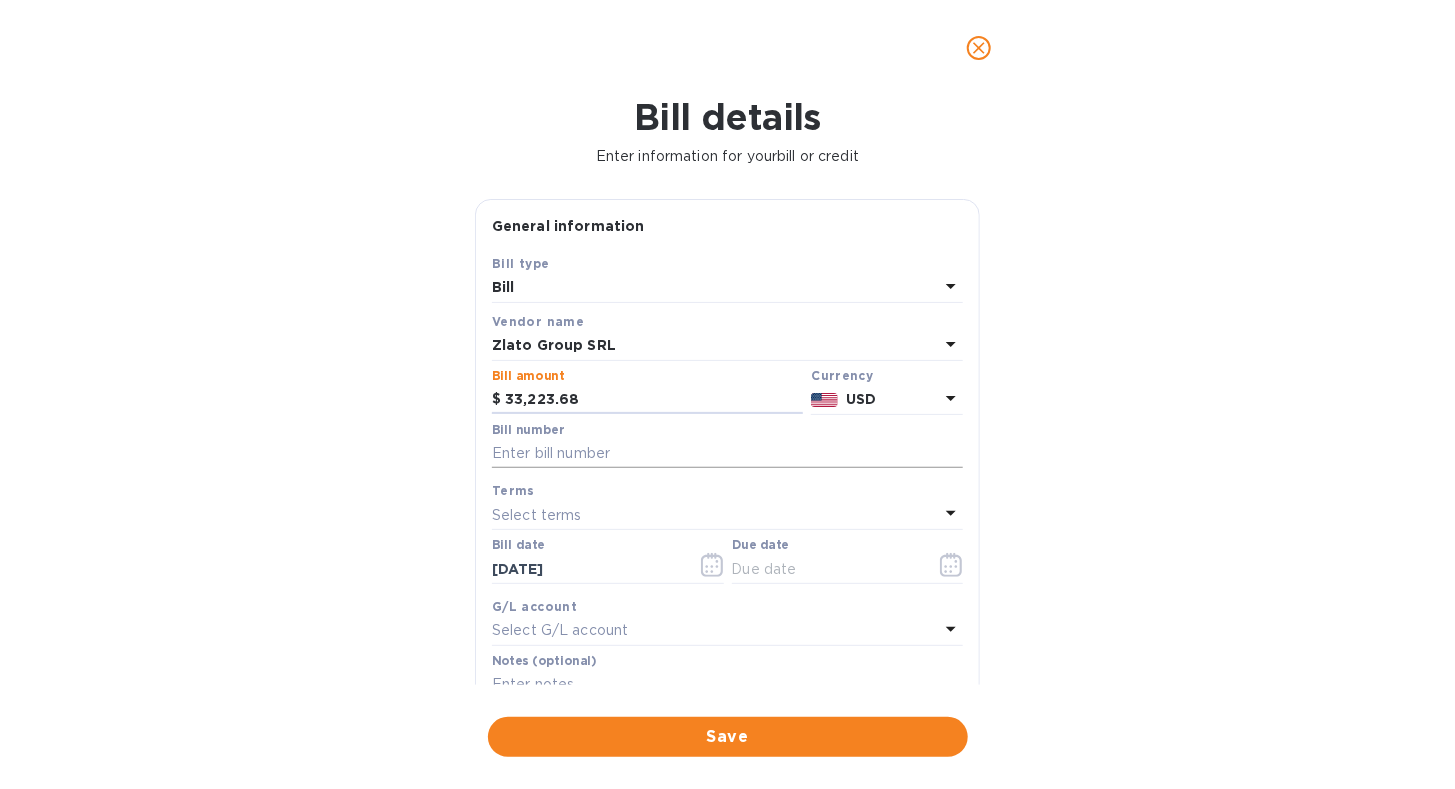 type on "33,223.68" 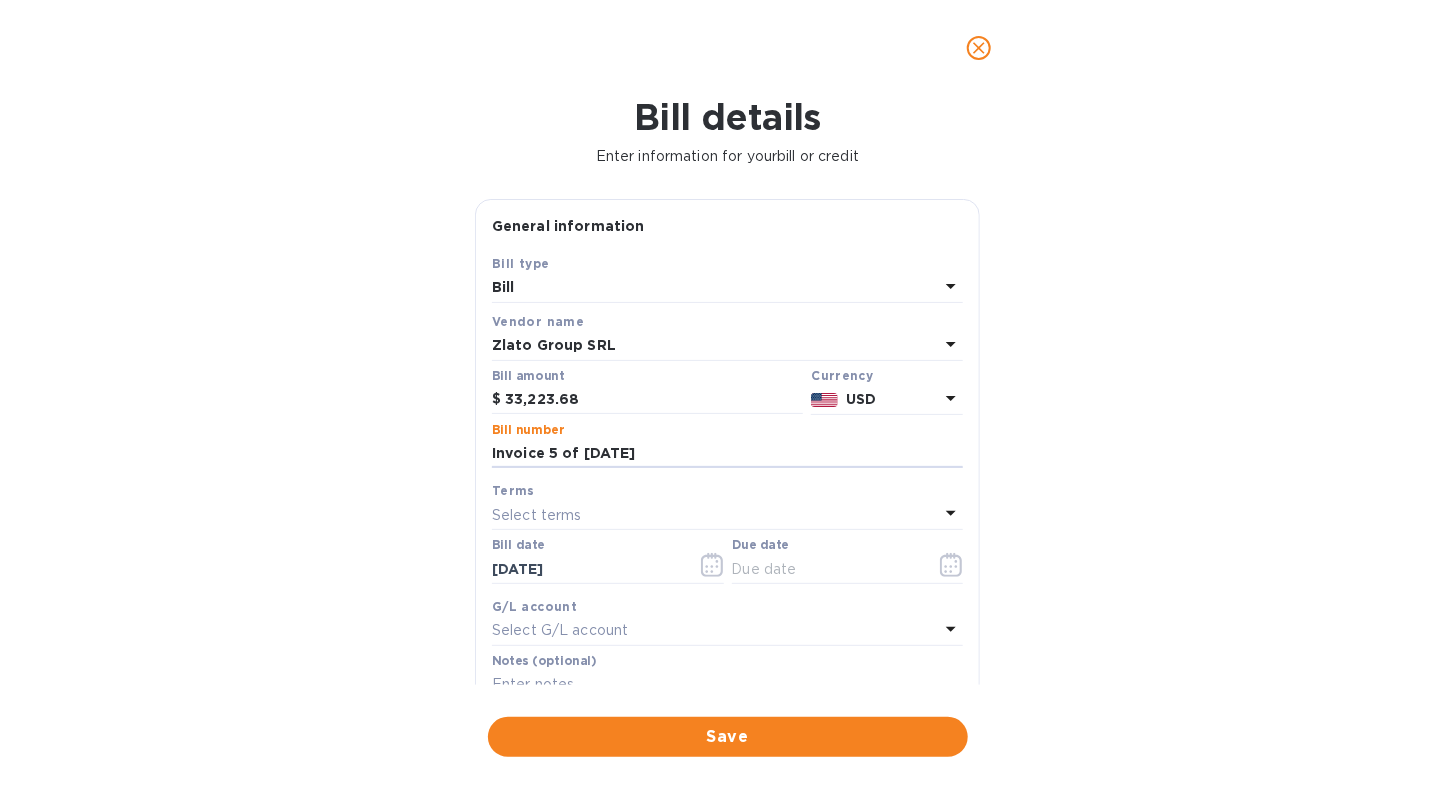 scroll, scrollTop: 100, scrollLeft: 0, axis: vertical 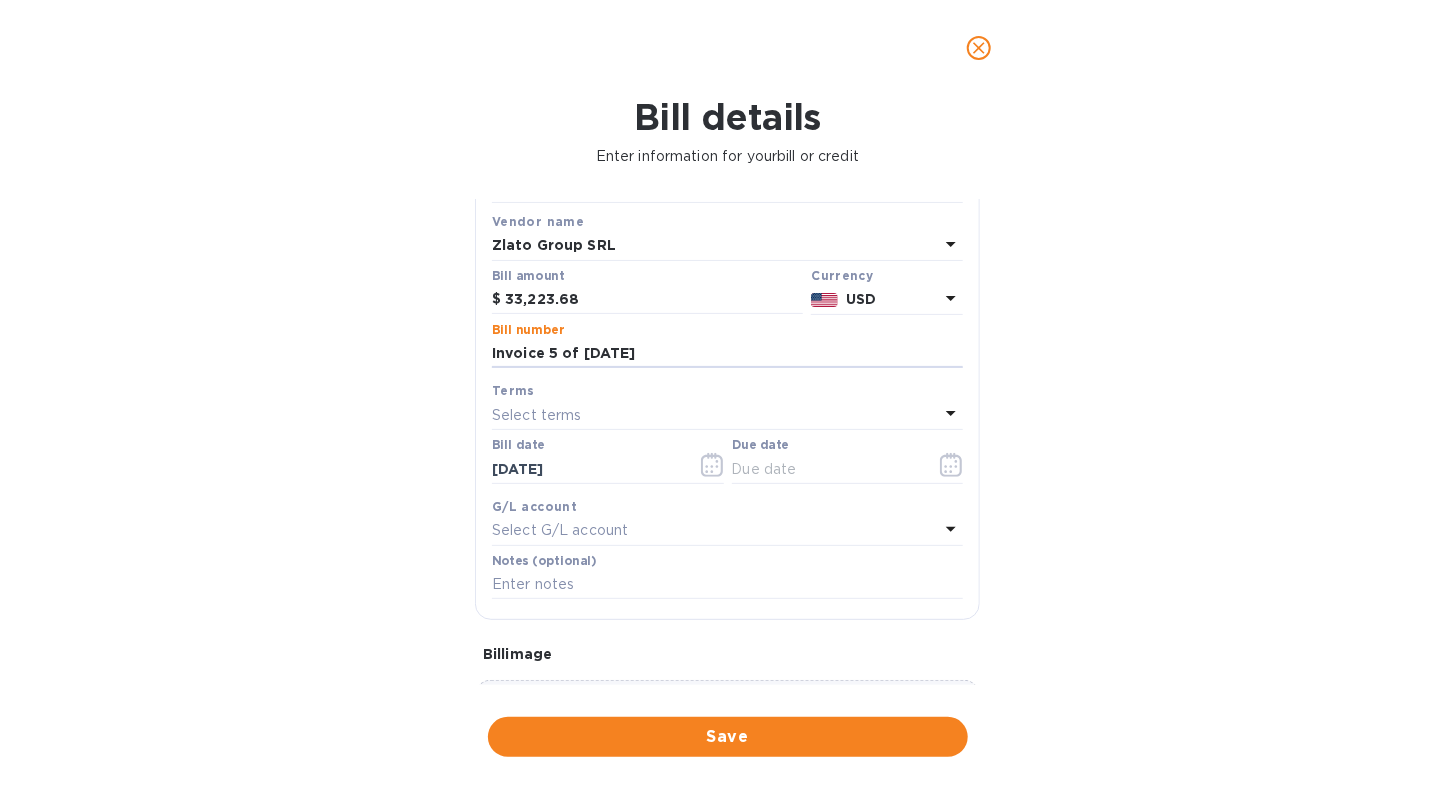 type on "Invoice 5 of [DATE]" 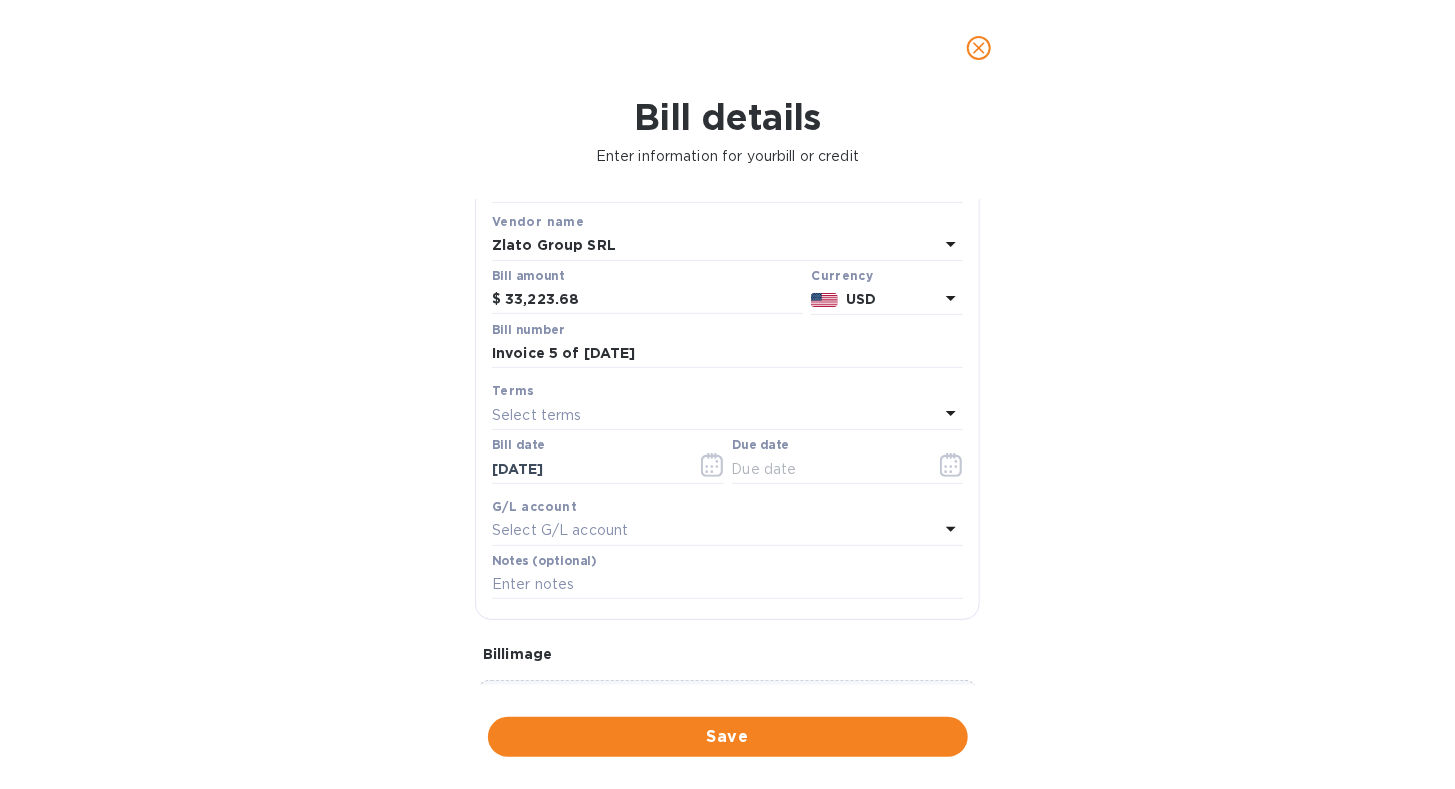 click 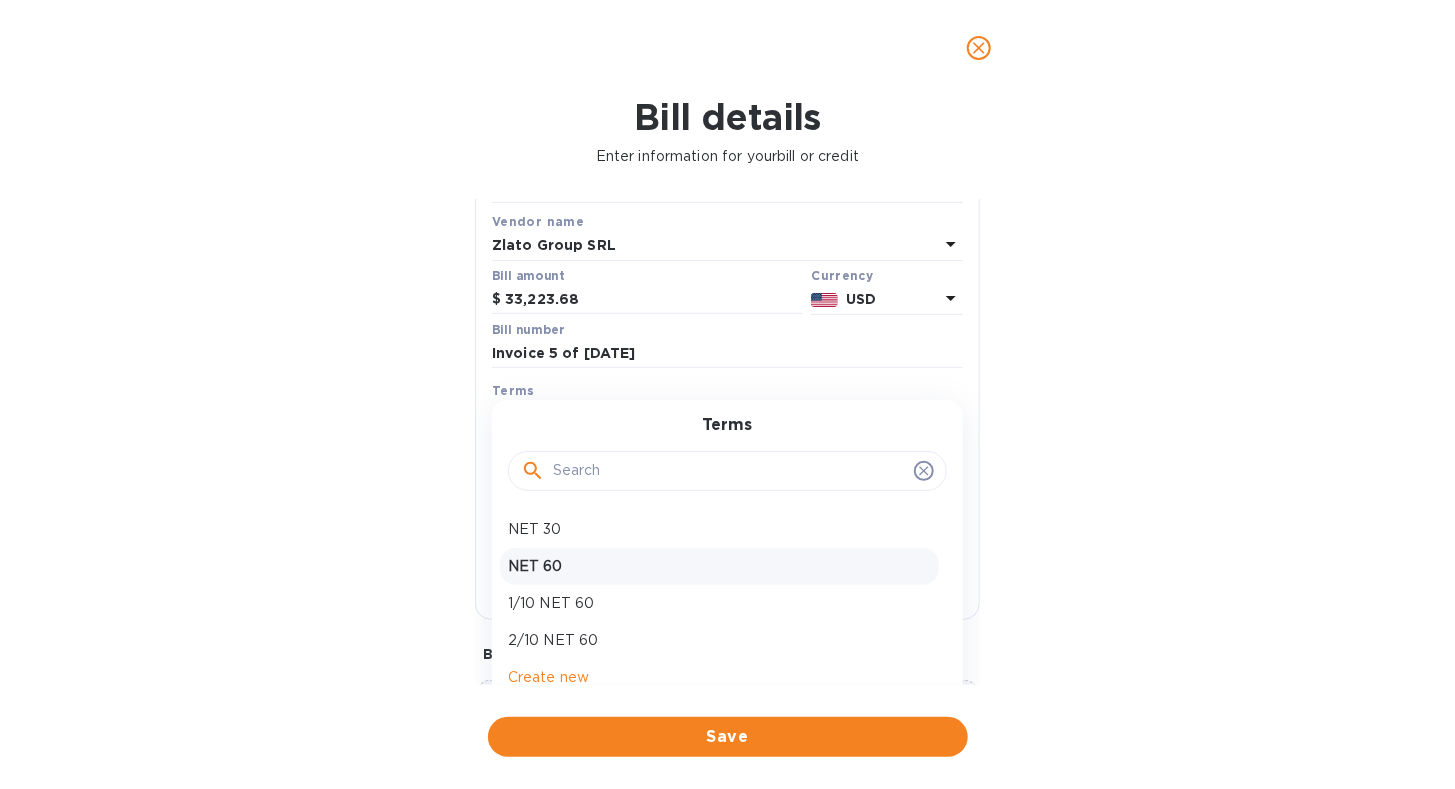 click on "NET 60" at bounding box center [719, 566] 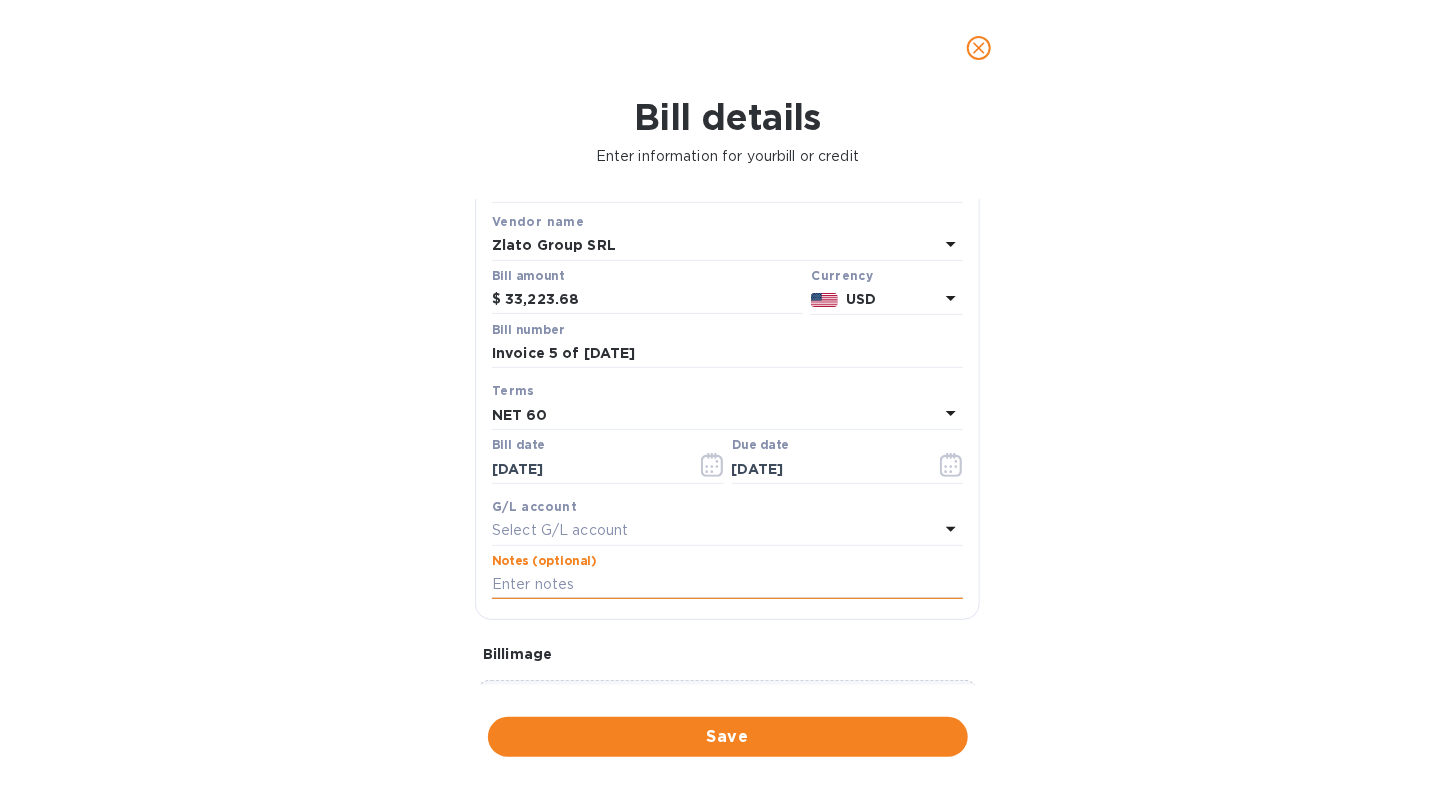 click at bounding box center (727, 585) 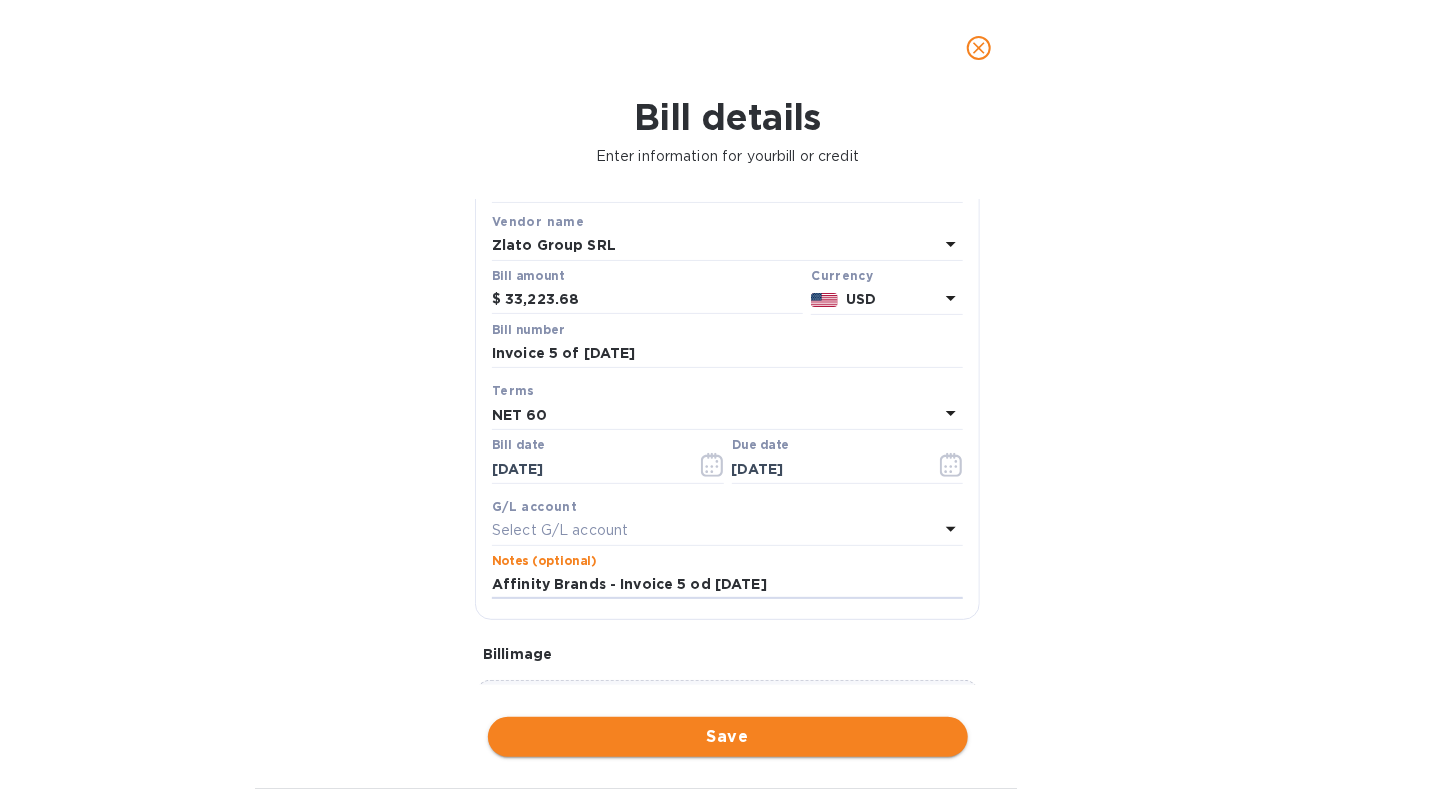 type on "Affinity Brands - Invoice 5 od [DATE]" 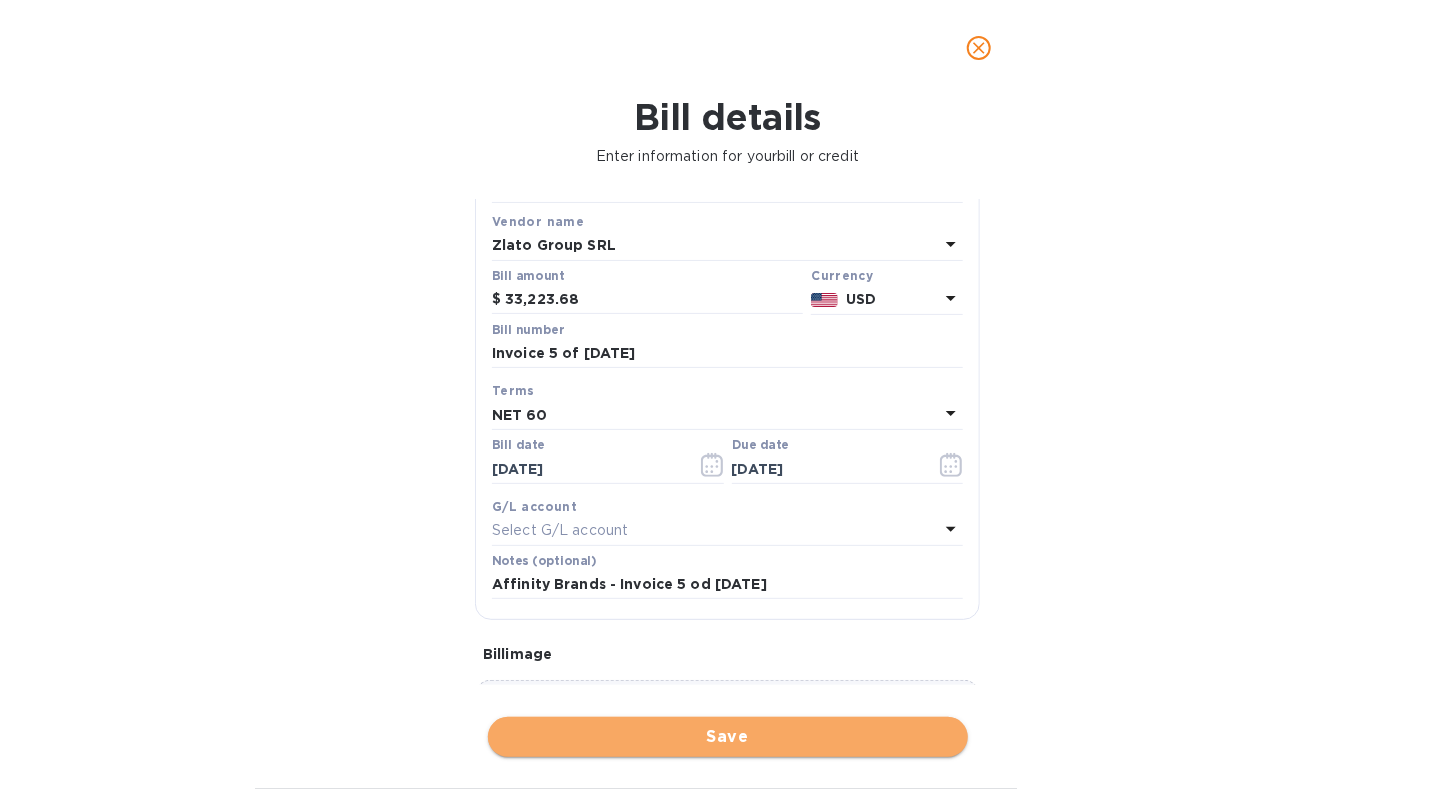 click on "Save" at bounding box center (728, 737) 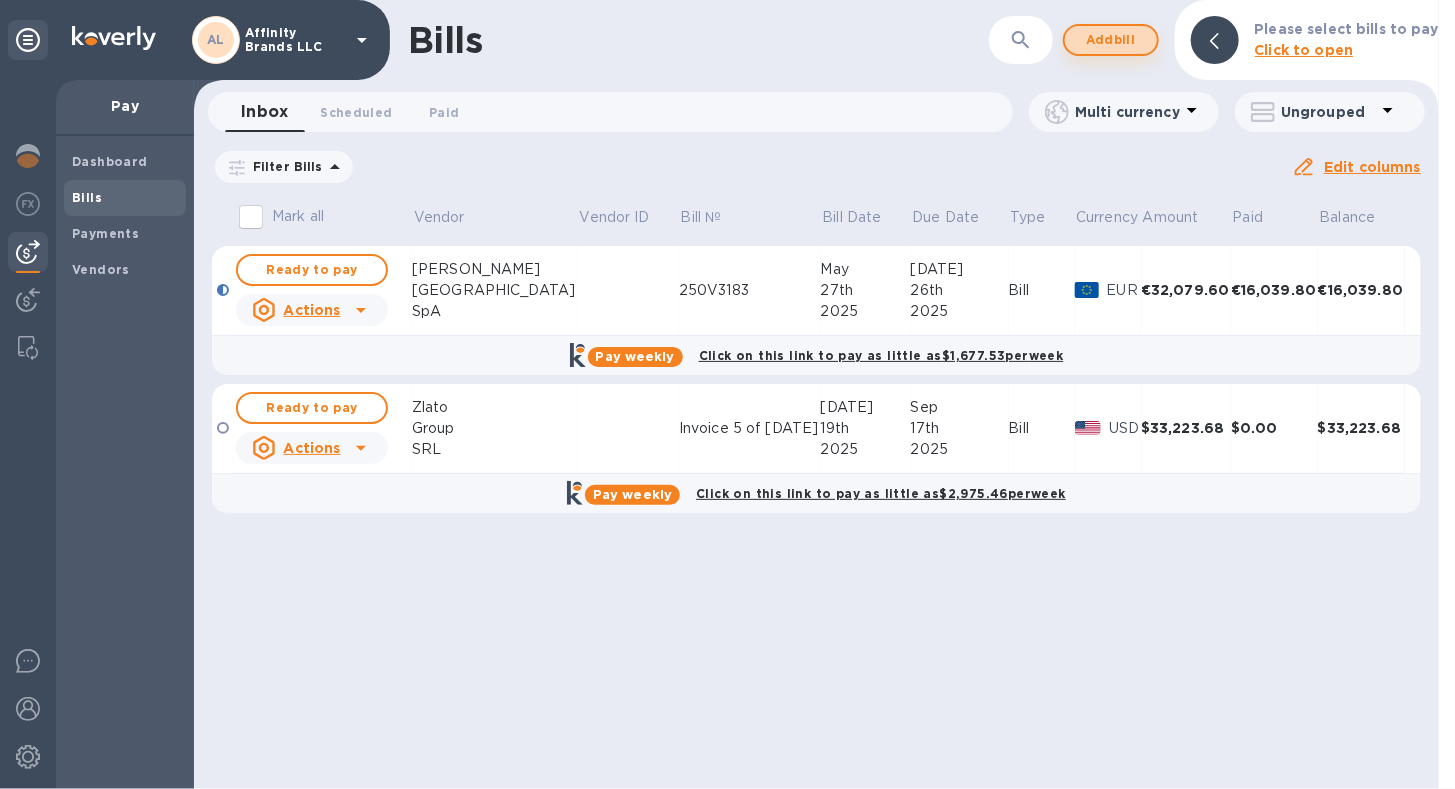 click on "Add   bill" at bounding box center (1111, 40) 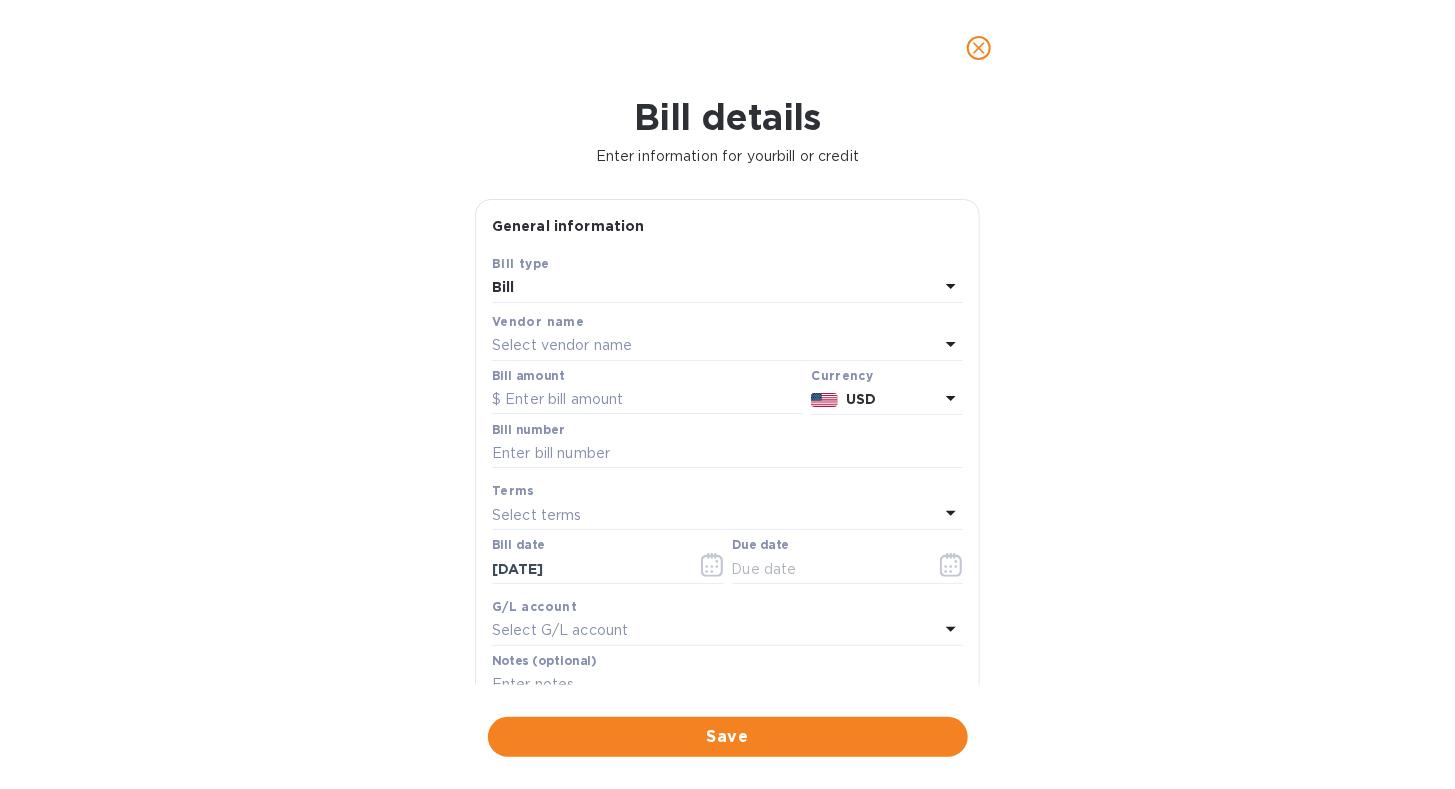 click 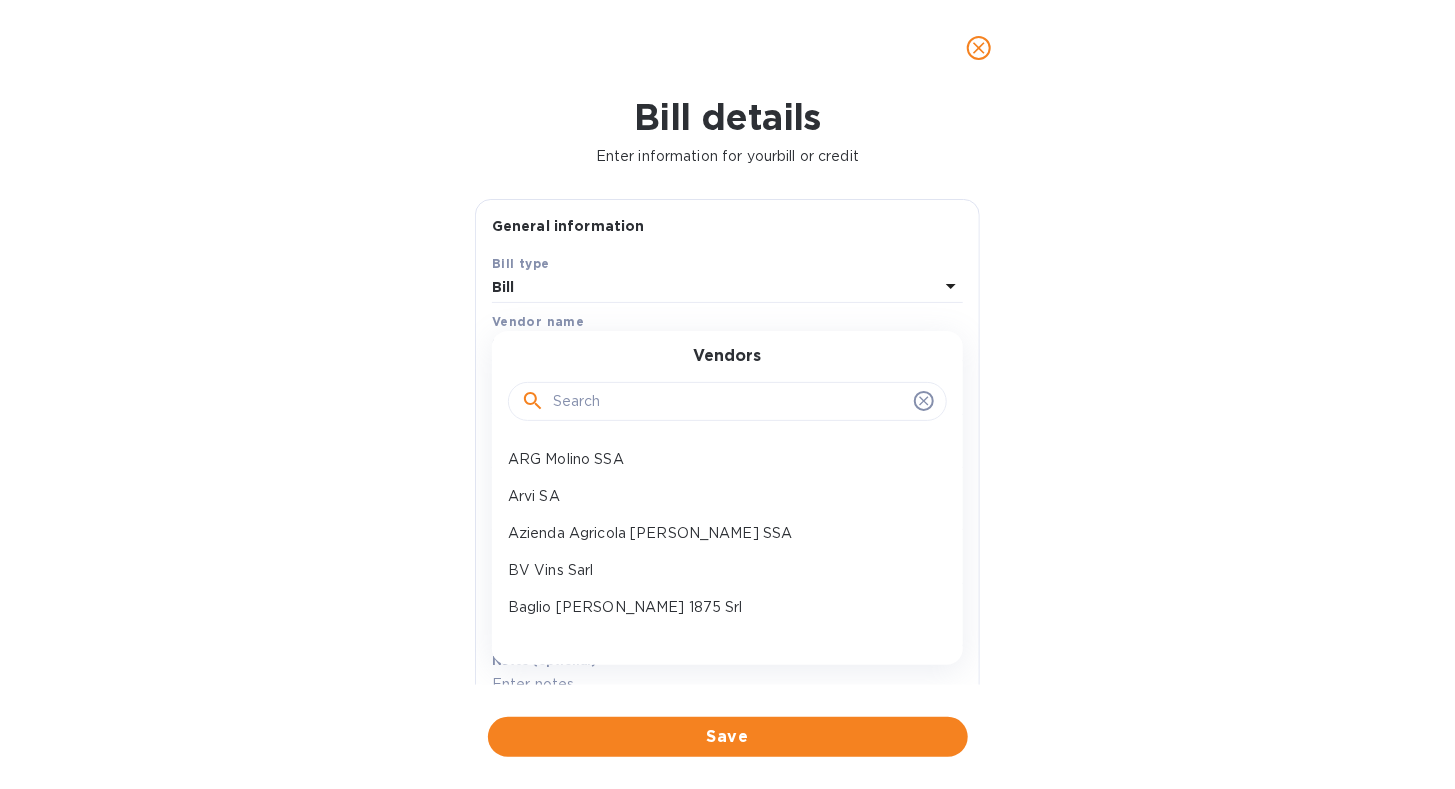 click on "ARG Molino SSA Arvi SA Azienda Agricola [PERSON_NAME] SSA BV Vins Sarl Baglio [PERSON_NAME] 1875 Srl Beppe Marino SRL Boutinot [GEOGRAPHIC_DATA] Inc Bulgari Winery SRL CFC Alcools Cantinae [PERSON_NAME] C SAS Di [PERSON_NAME] [PERSON_NAME] SPA Cognac Chabasse Domeniile Cuza Srl [PERSON_NAME] Zenzen GmbH & Co Famiglia [PERSON_NAME] Srl Freixenet Gratien Sas Gleni Wines Jannamico 1888 srl La Loggia Srl La Rinascente Spa [PERSON_NAME] [PERSON_NAME] Lima & FOS LDA [PERSON_NAME] - [PERSON_NAME] Wines Maurt SRL Moletto Societa Agricola SS Mottox Inc New Deal [PERSON_NAME] [PERSON_NAME] snc [PERSON_NAME] SRL SARL [PERSON_NAME] SAS MaNo Wine Consult [PERSON_NAME] Italia SpA Tenute [PERSON_NAME] Srl Terre Cervico Soc Coop Agricola Vin Domus SRL Vinaria Bostavan Srl Vinaria Purcari Srl Wine Twist Distributor LLC Winery On Bodegas SL [PERSON_NAME] GRANDS CRUS SAS Zlato Group SRL" at bounding box center (727, 537) 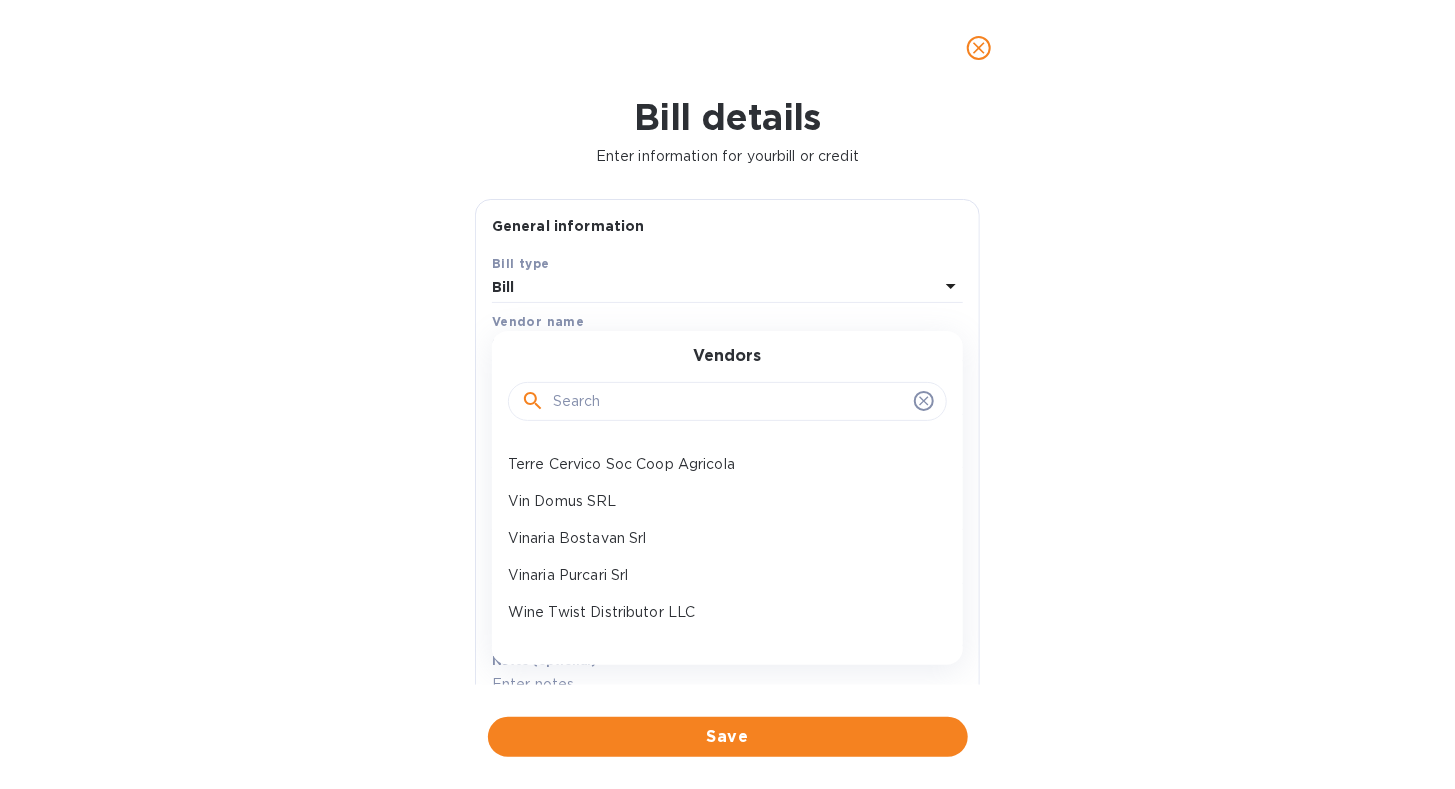 scroll, scrollTop: 1250, scrollLeft: 0, axis: vertical 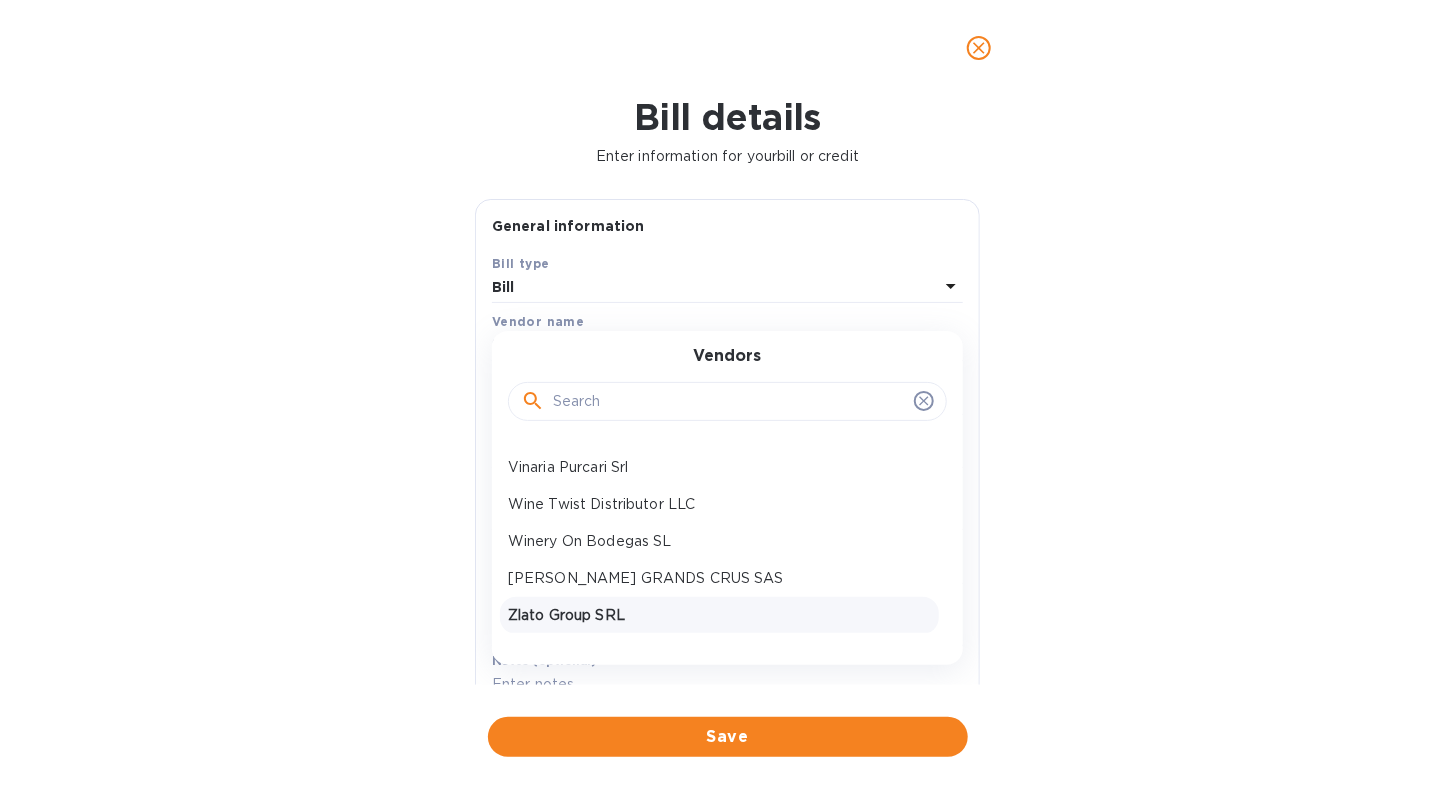 click on "Zlato Group SRL" at bounding box center [719, 615] 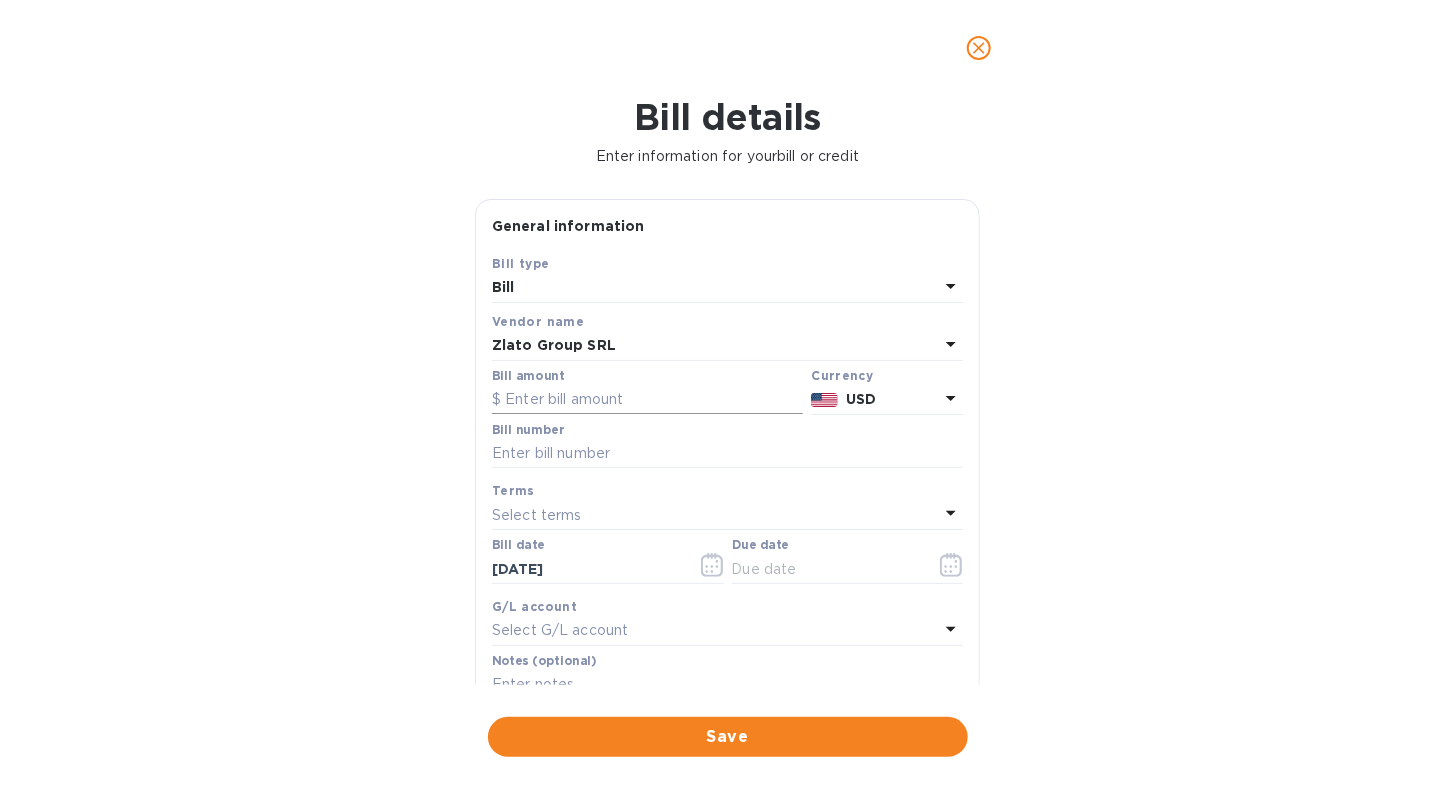 click at bounding box center [647, 400] 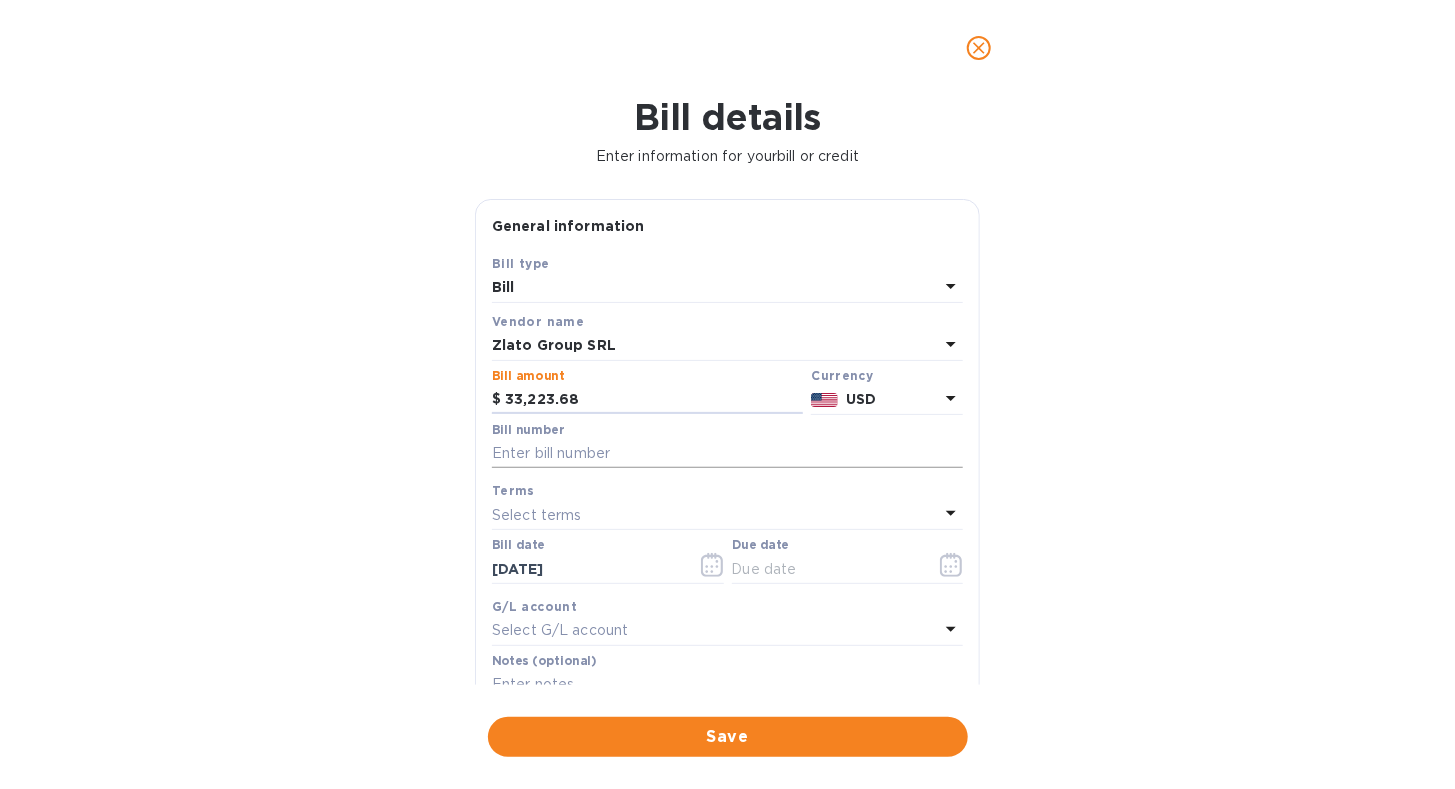 type on "33,223.68" 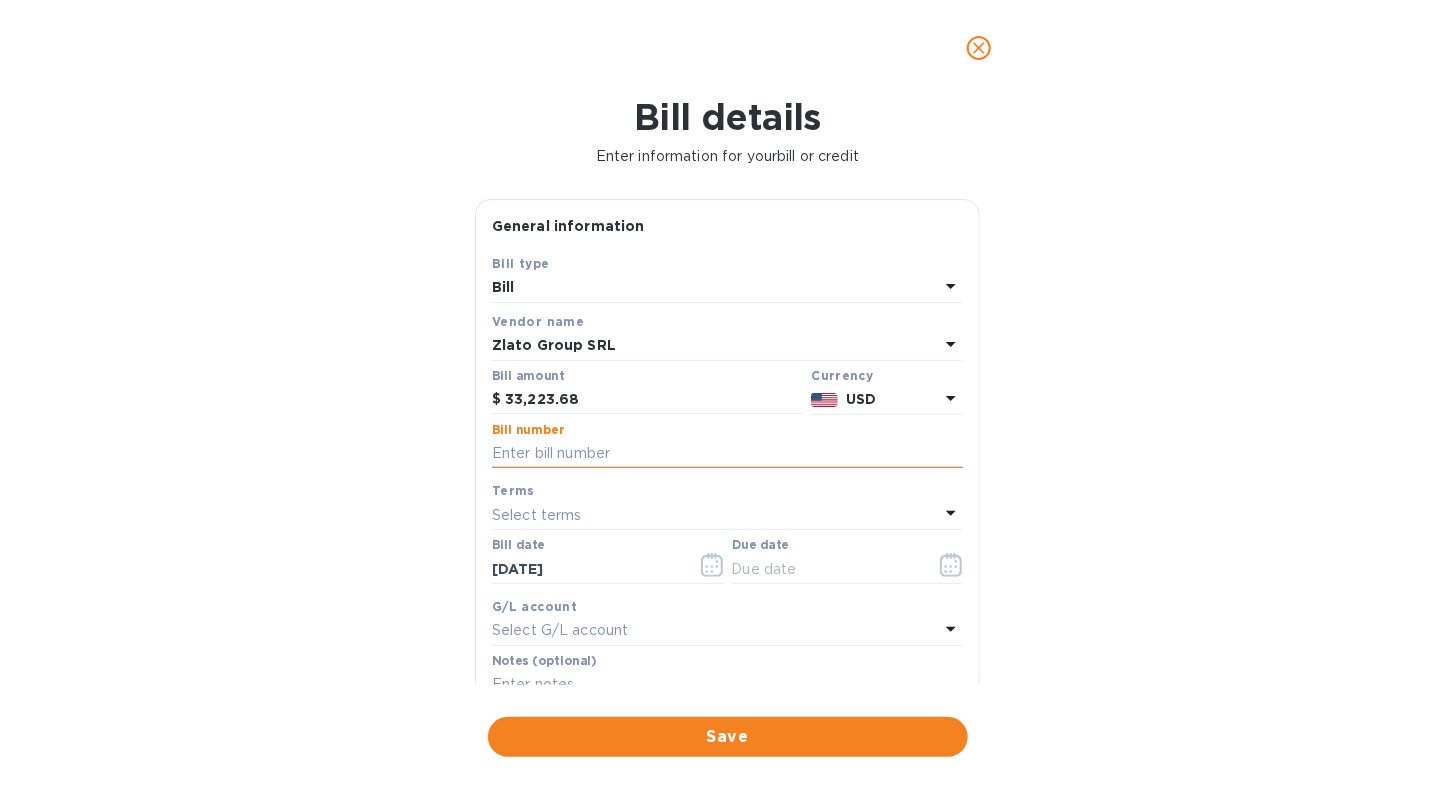 click at bounding box center [727, 454] 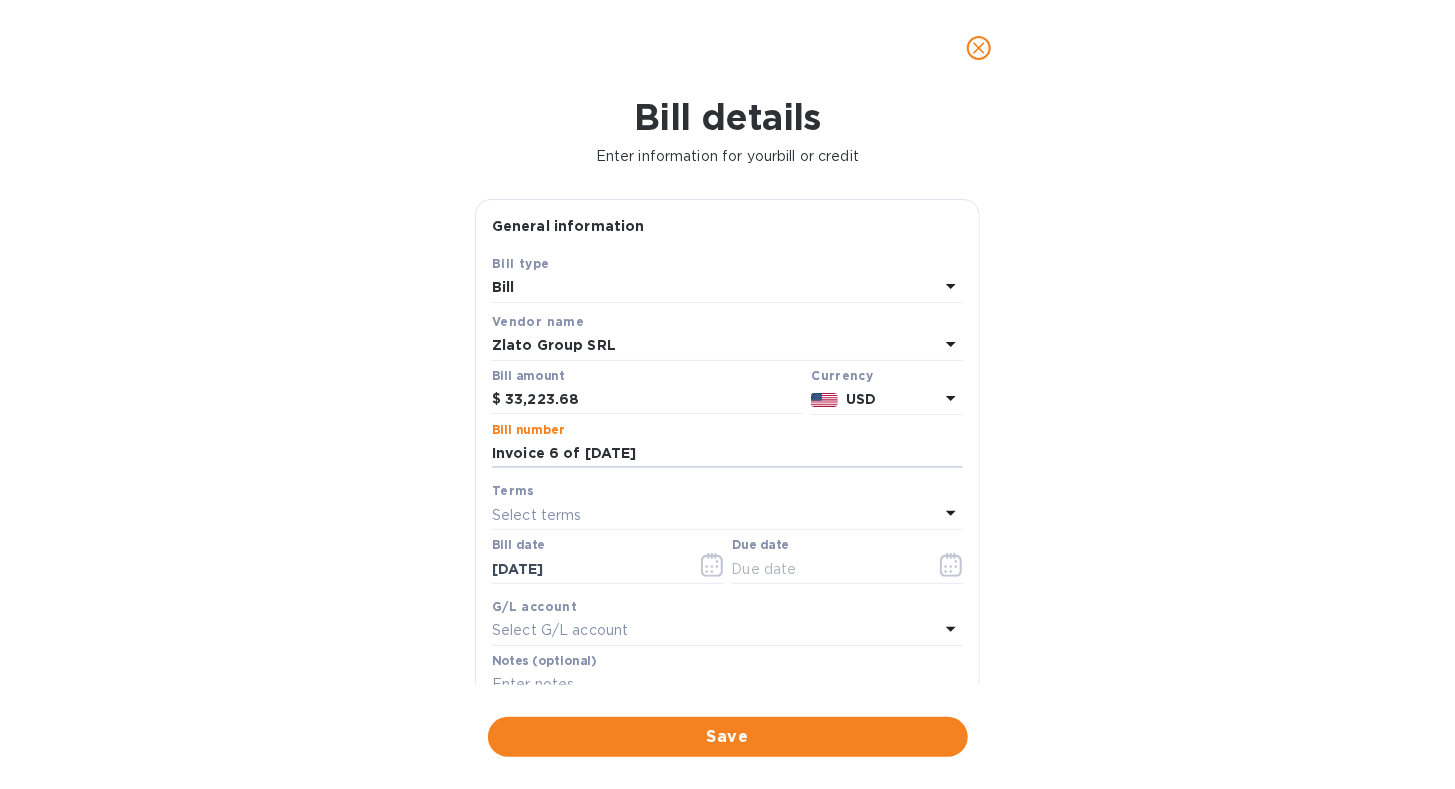 type on "Invoice 6 of [DATE]" 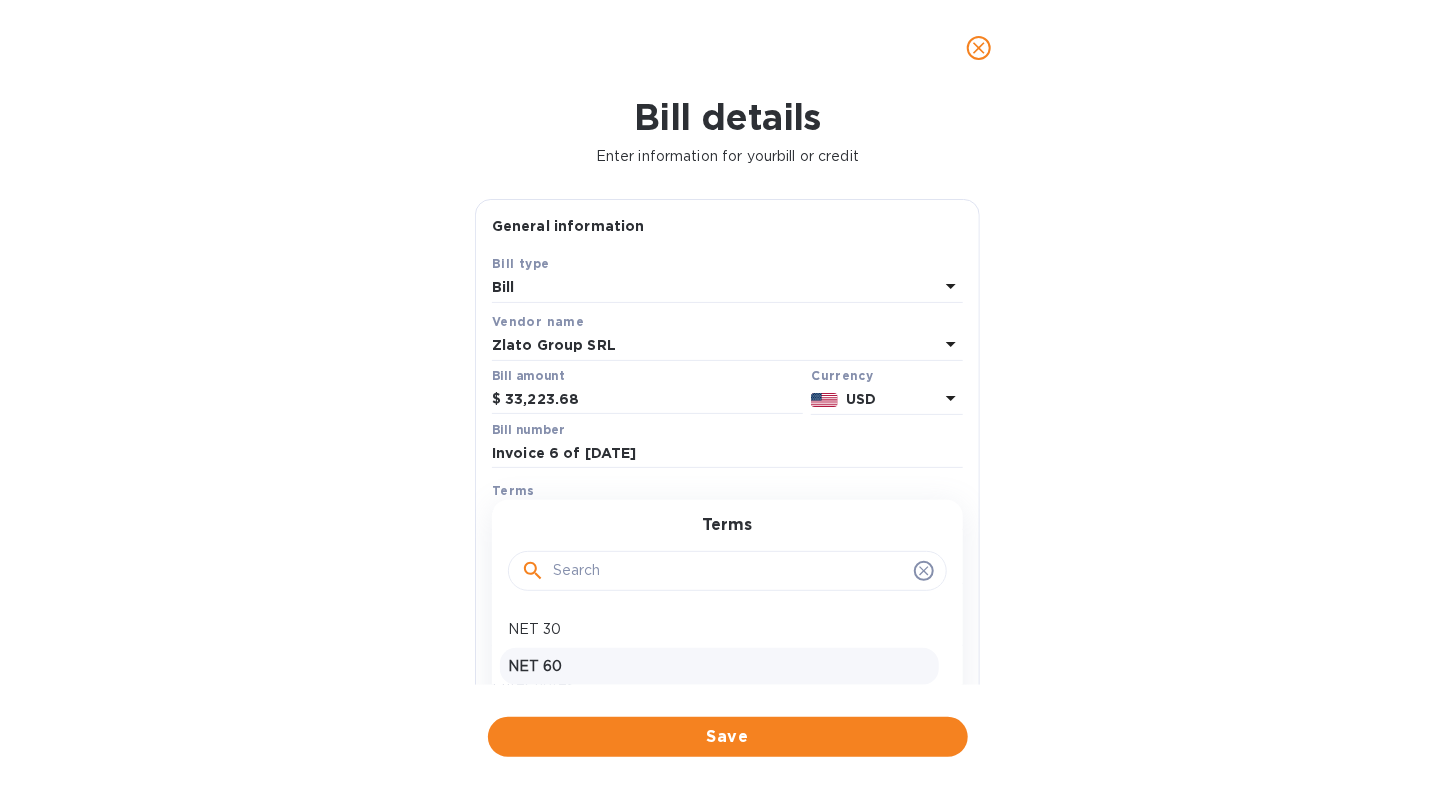 click on "NET 60" at bounding box center [719, 666] 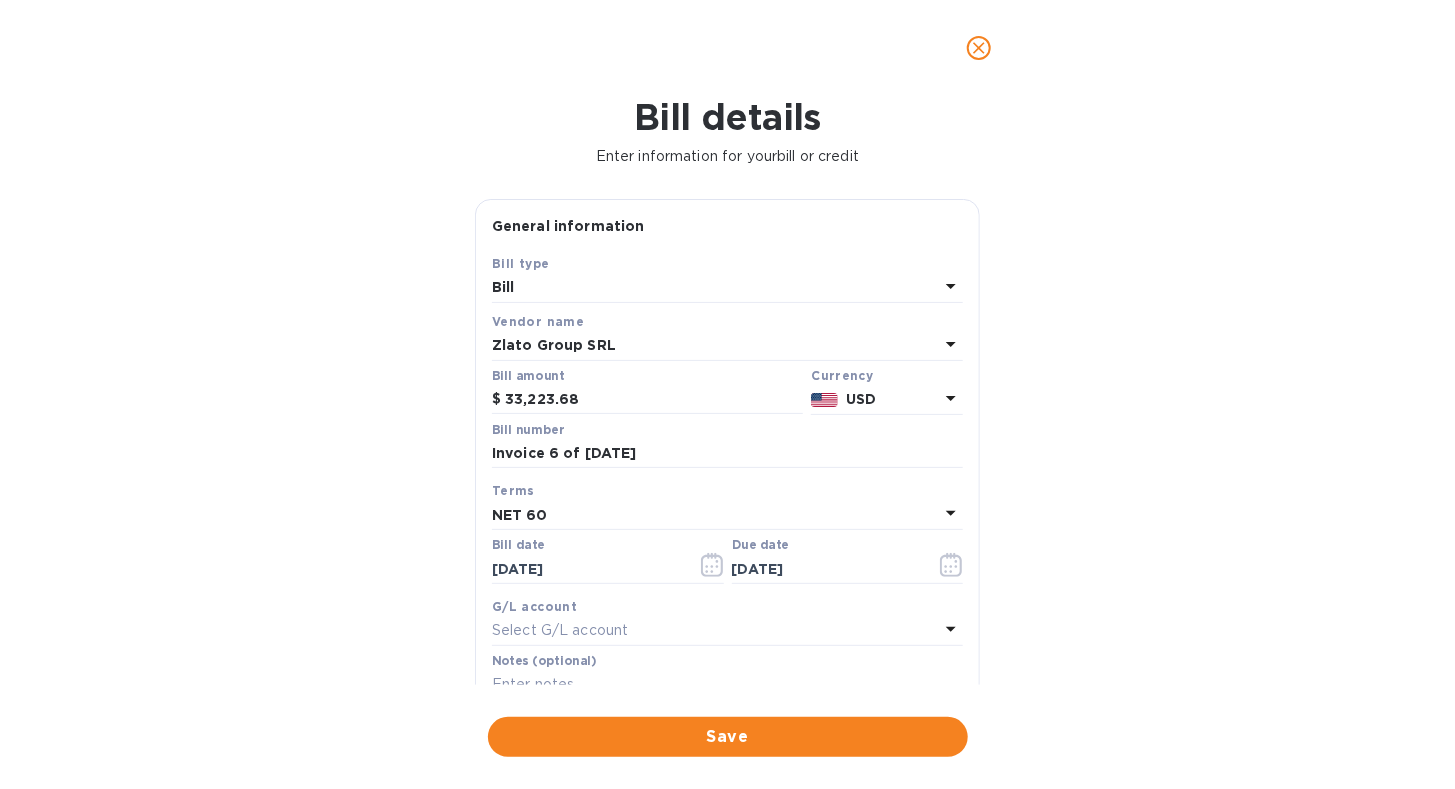 scroll, scrollTop: 200, scrollLeft: 0, axis: vertical 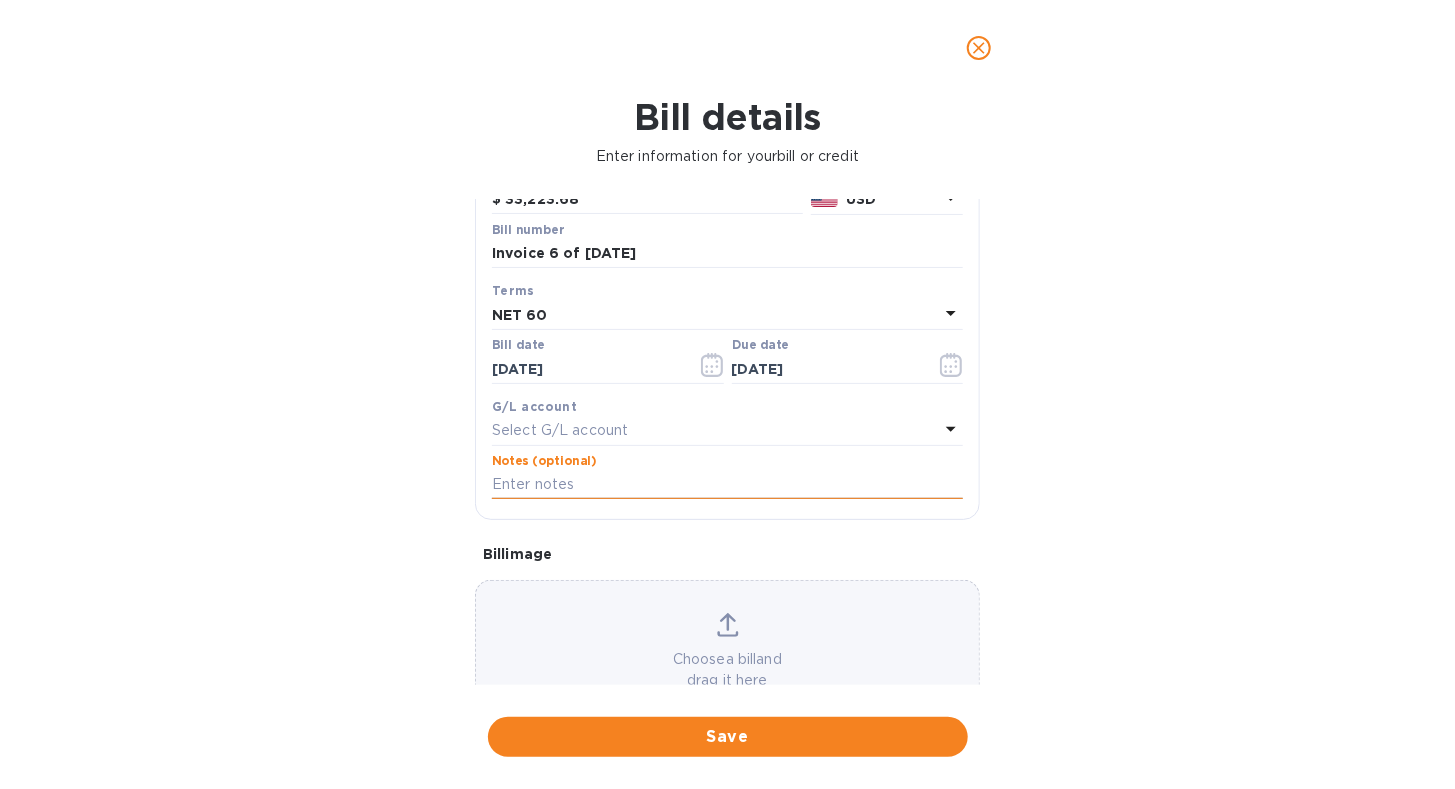click at bounding box center [727, 485] 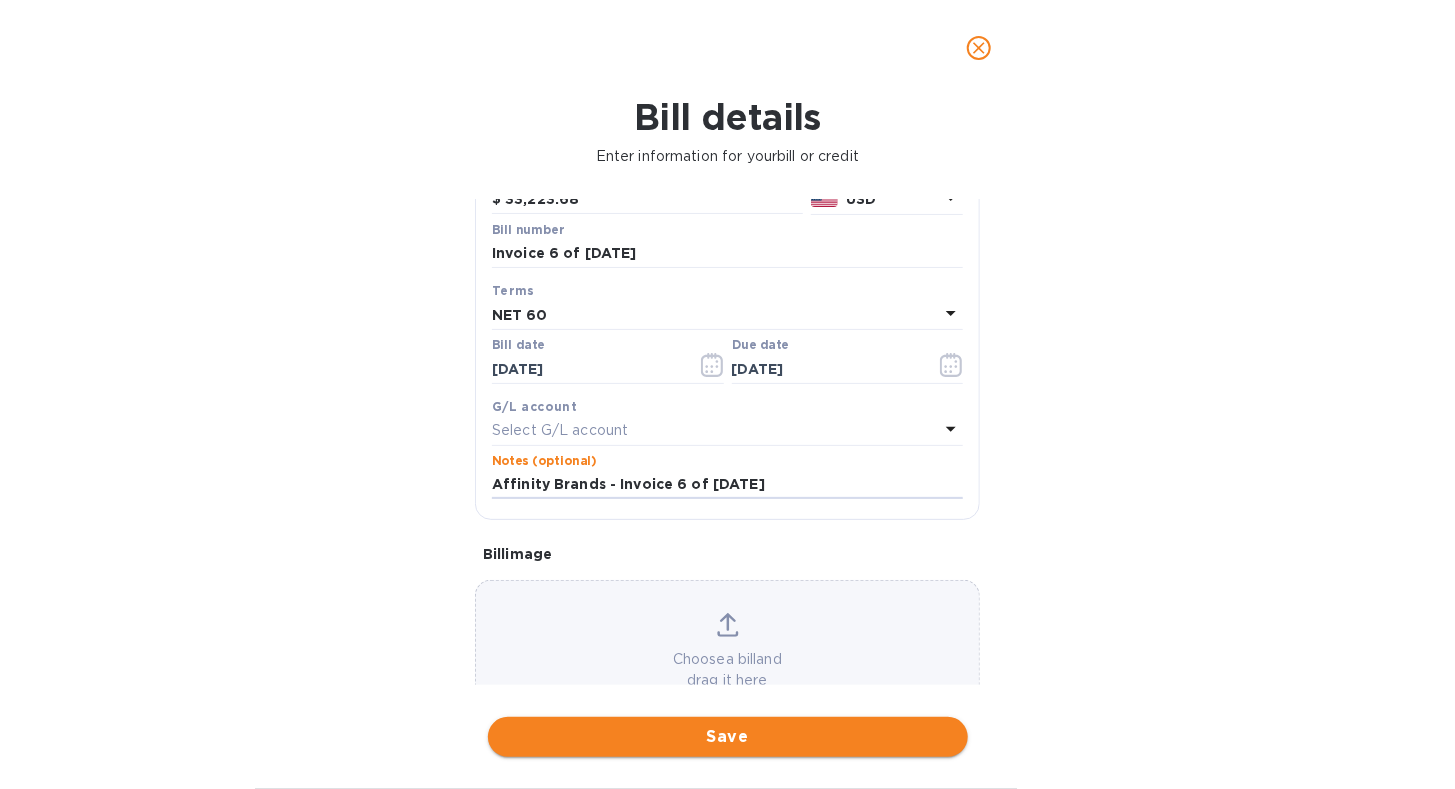 type on "Affinity Brands - Invoice 6 of [DATE]" 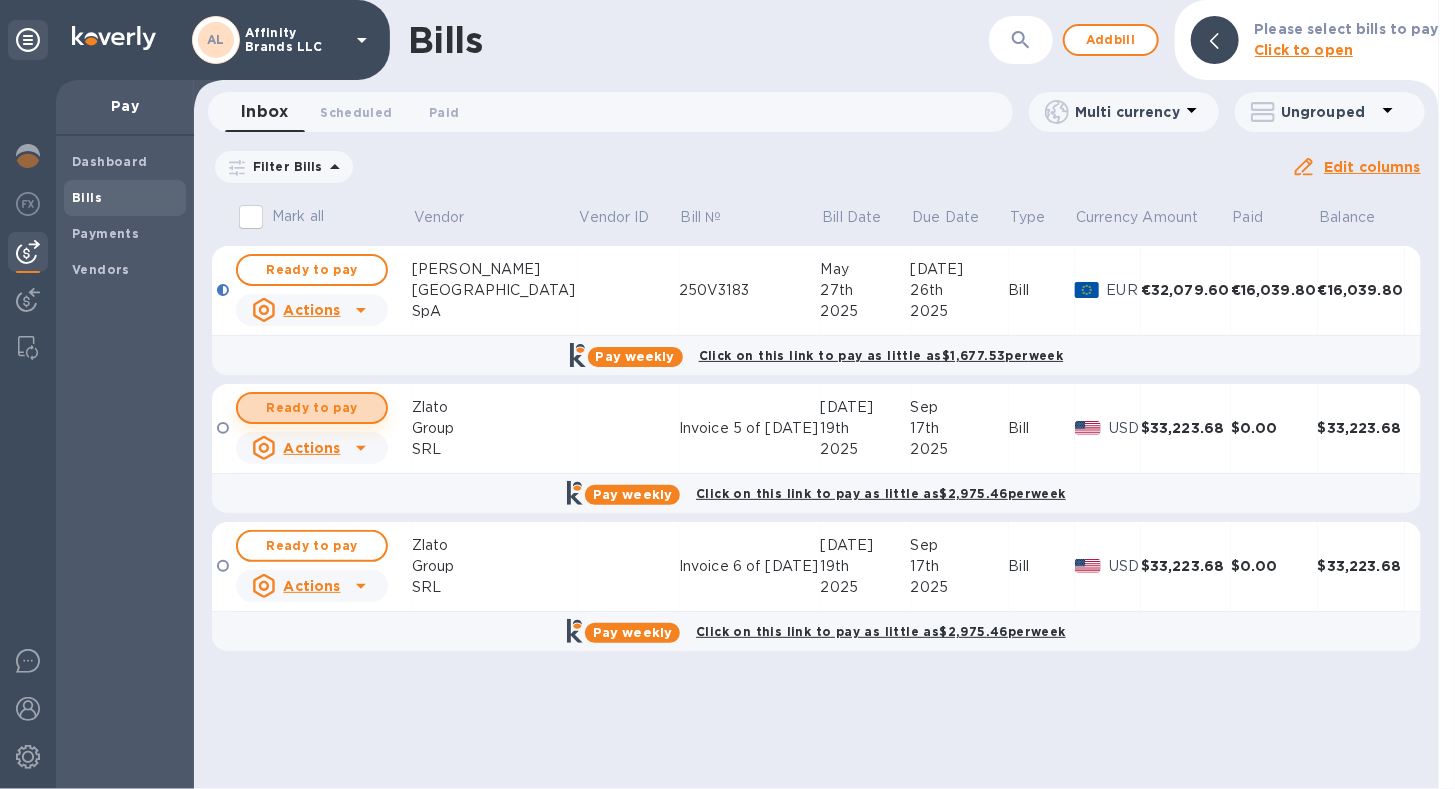click on "Ready to pay" at bounding box center (312, 408) 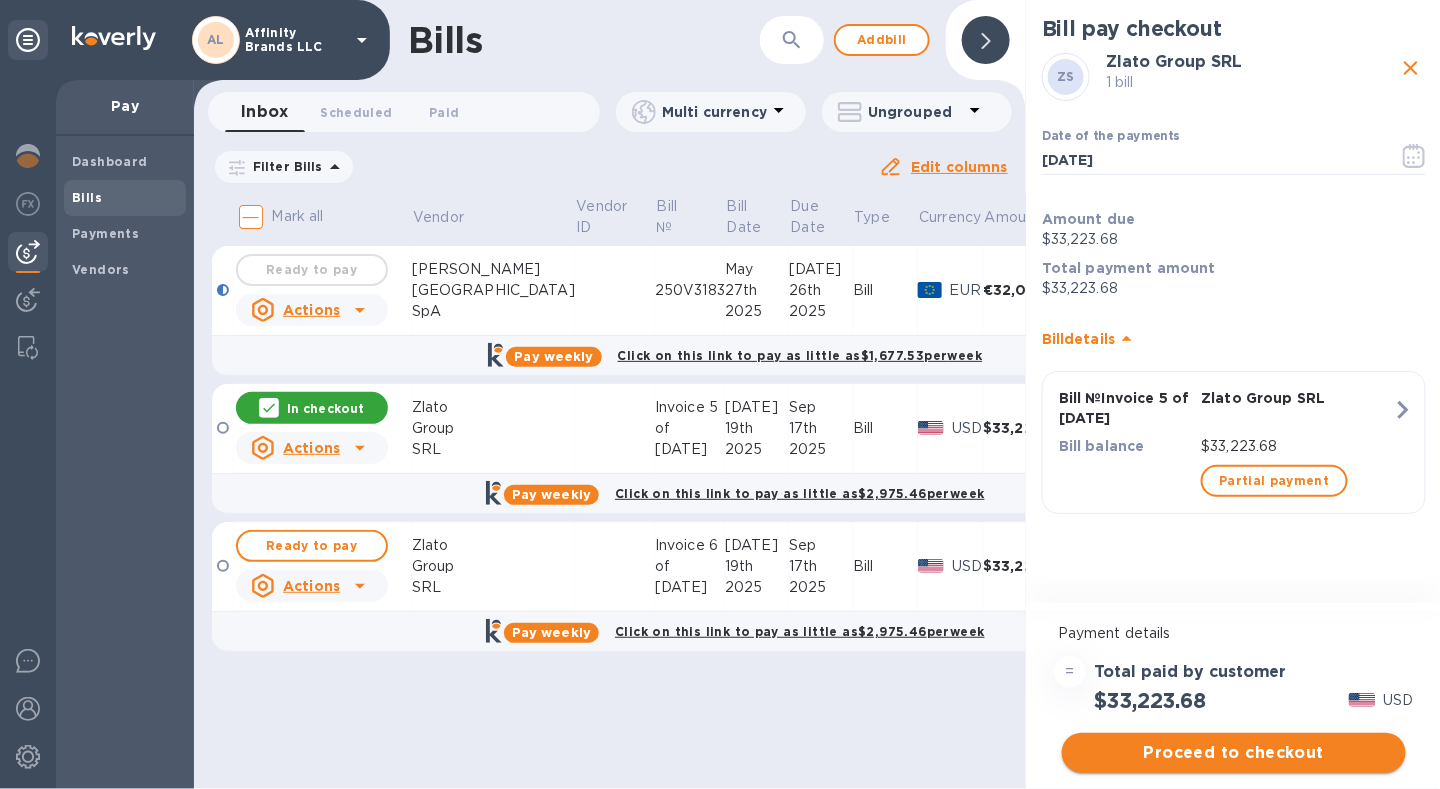 click on "Proceed to checkout" at bounding box center (1234, 753) 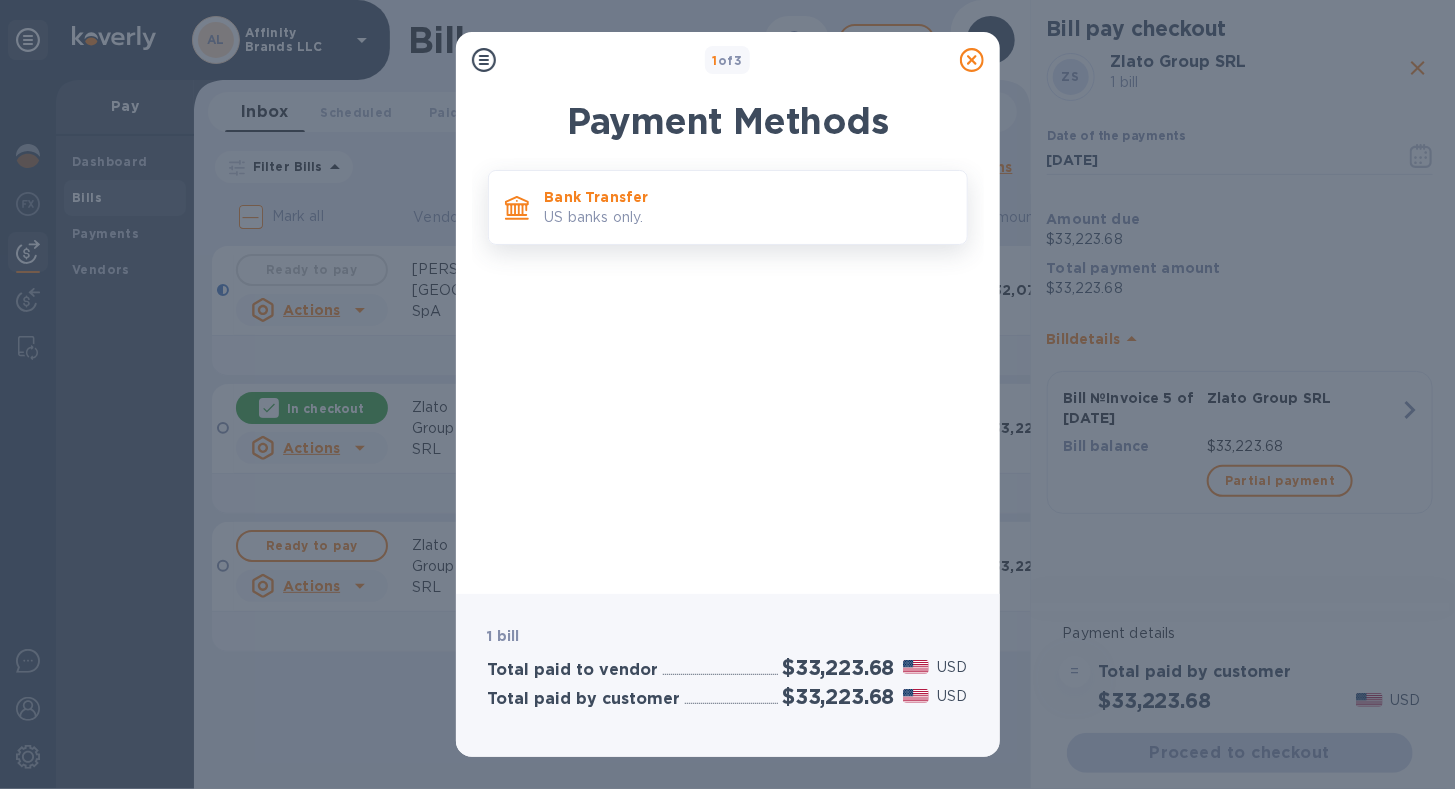 click on "US banks only." at bounding box center (748, 217) 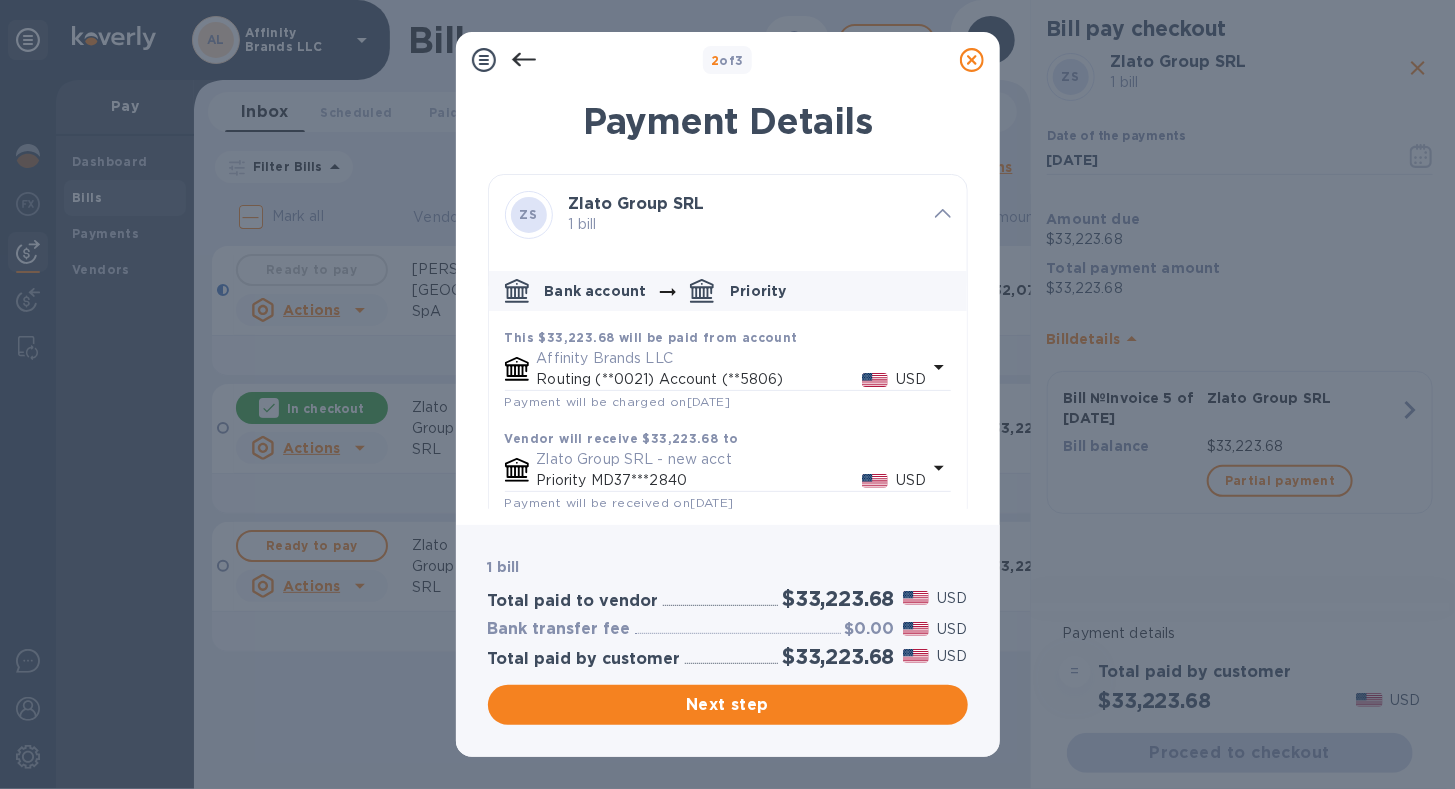 drag, startPoint x: 666, startPoint y: 402, endPoint x: 608, endPoint y: 394, distance: 58.549126 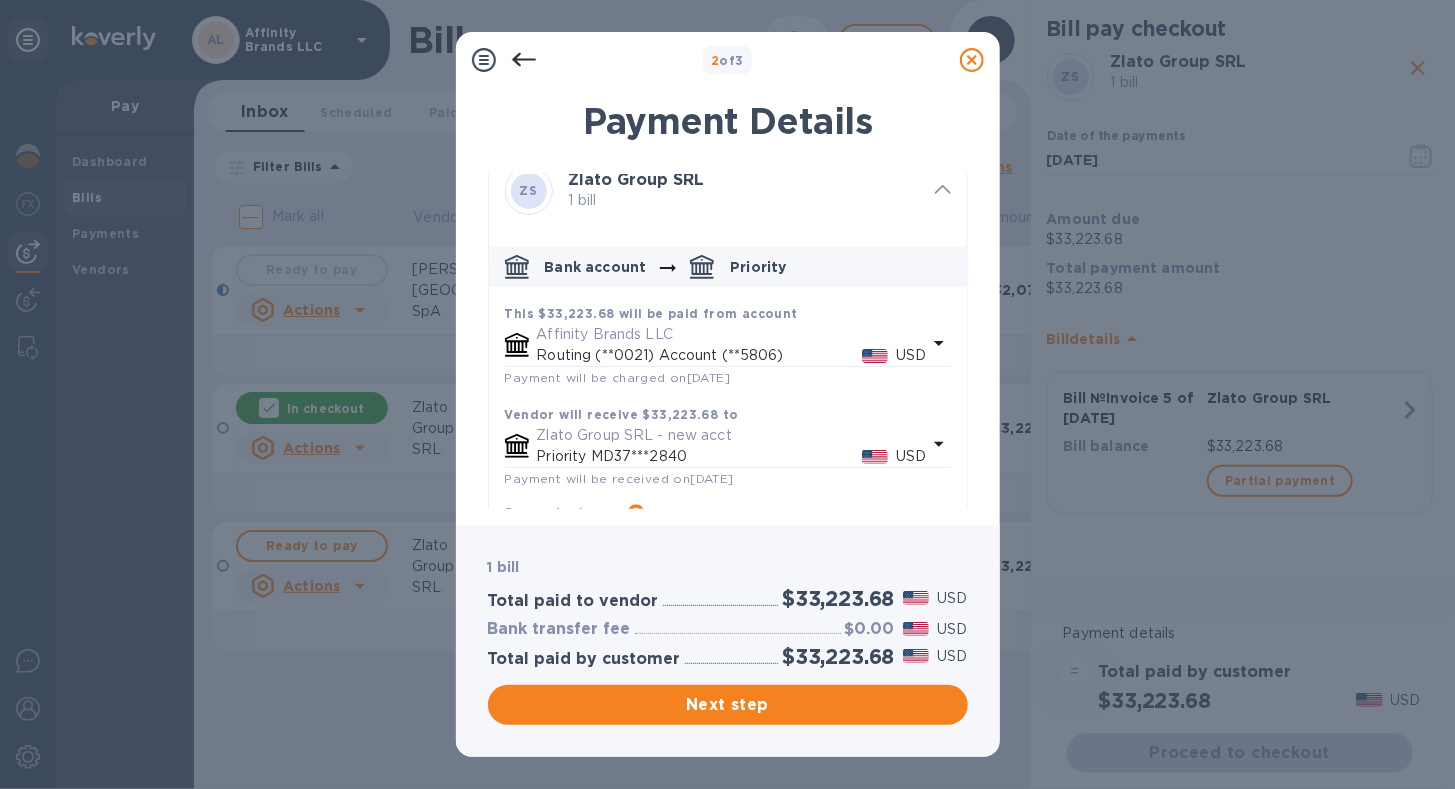 scroll, scrollTop: 0, scrollLeft: 0, axis: both 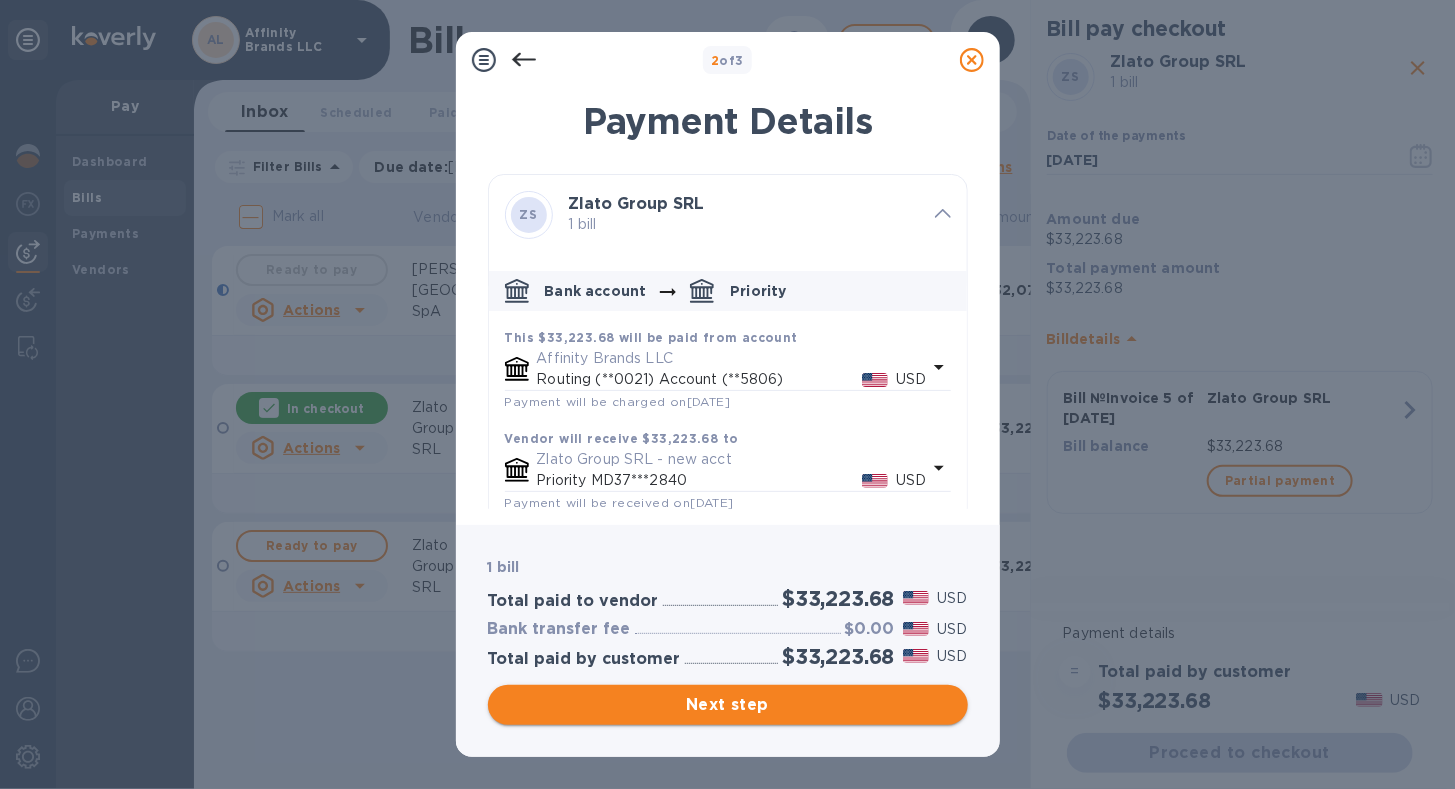 click on "Next step" at bounding box center (728, 705) 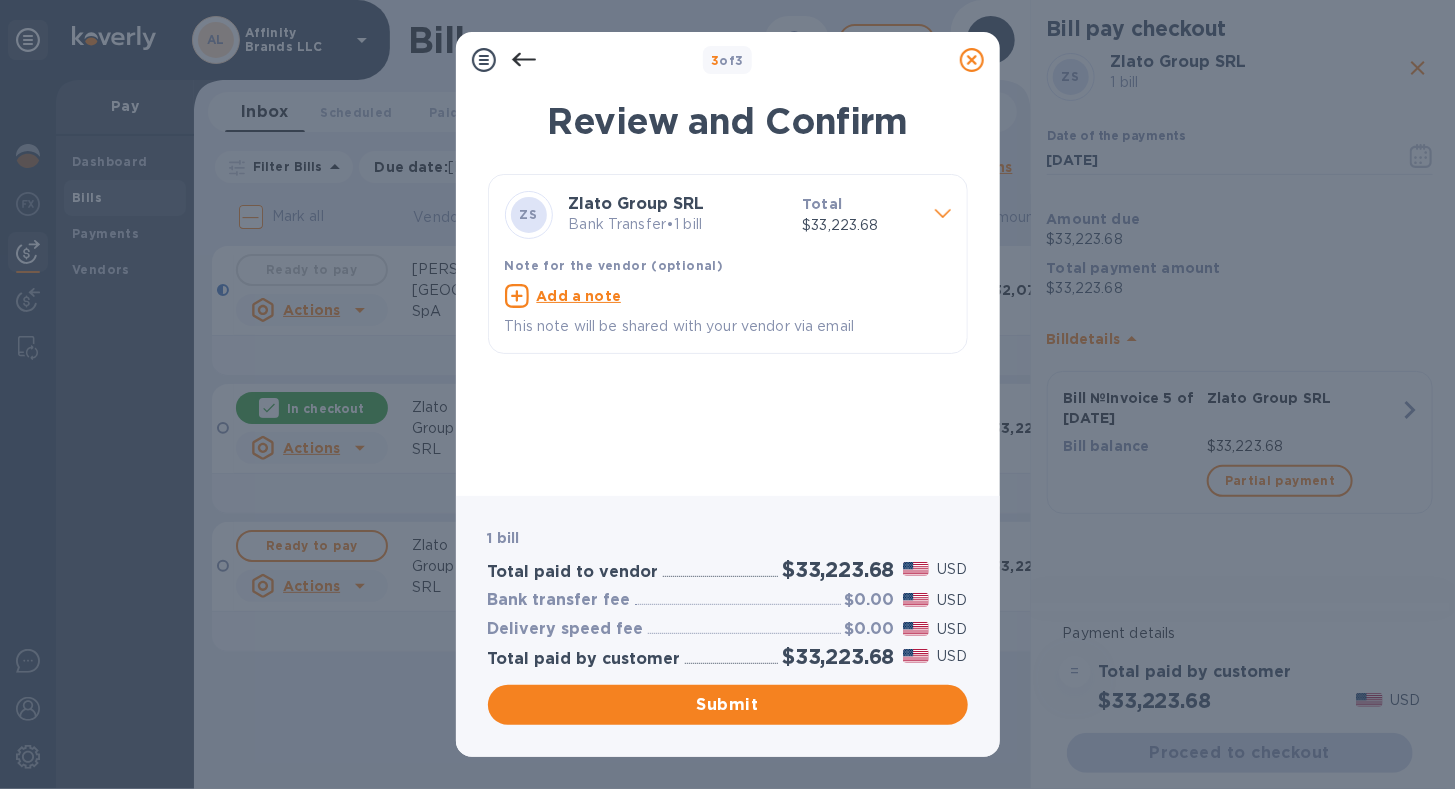 click on "$33,223.68" at bounding box center (860, 225) 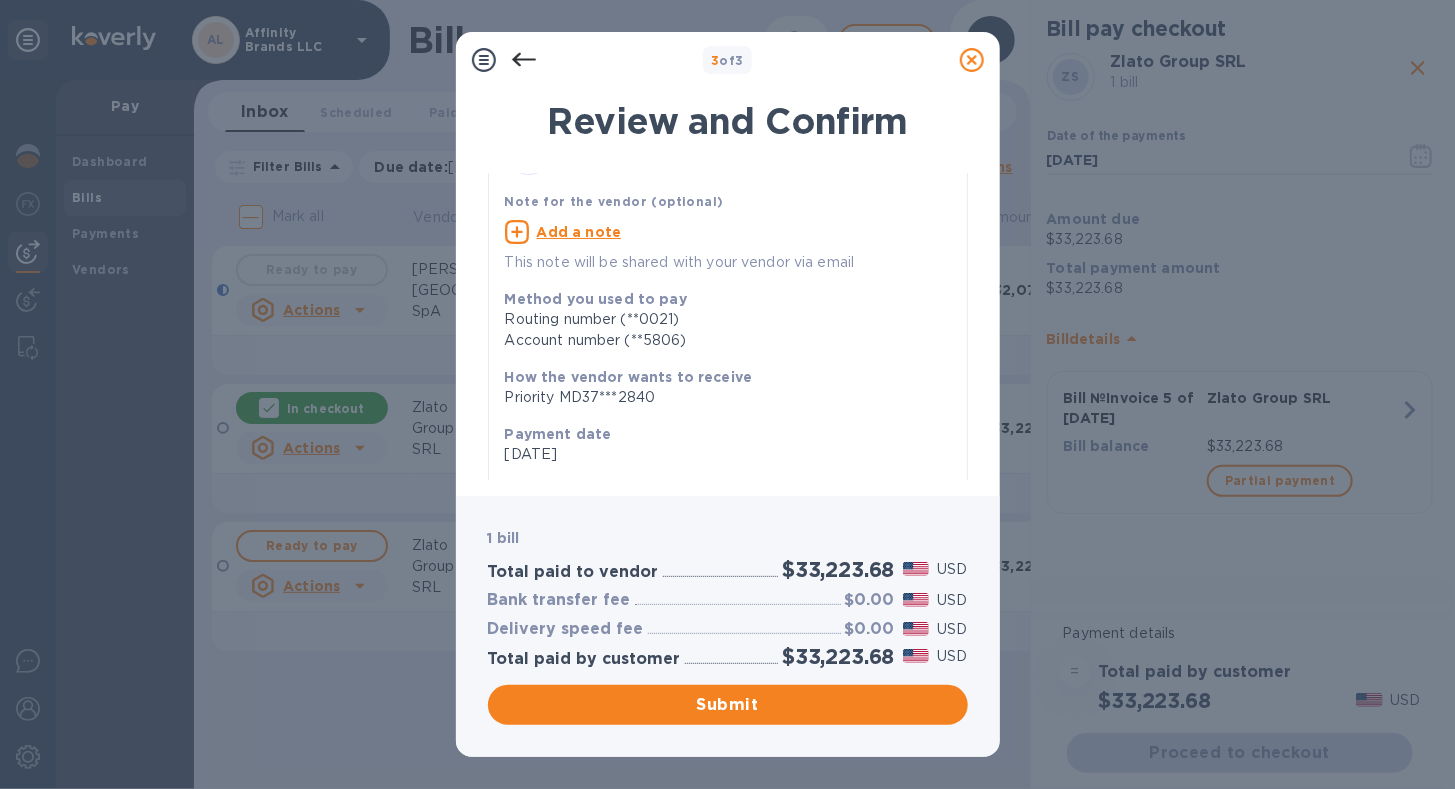 scroll, scrollTop: 100, scrollLeft: 0, axis: vertical 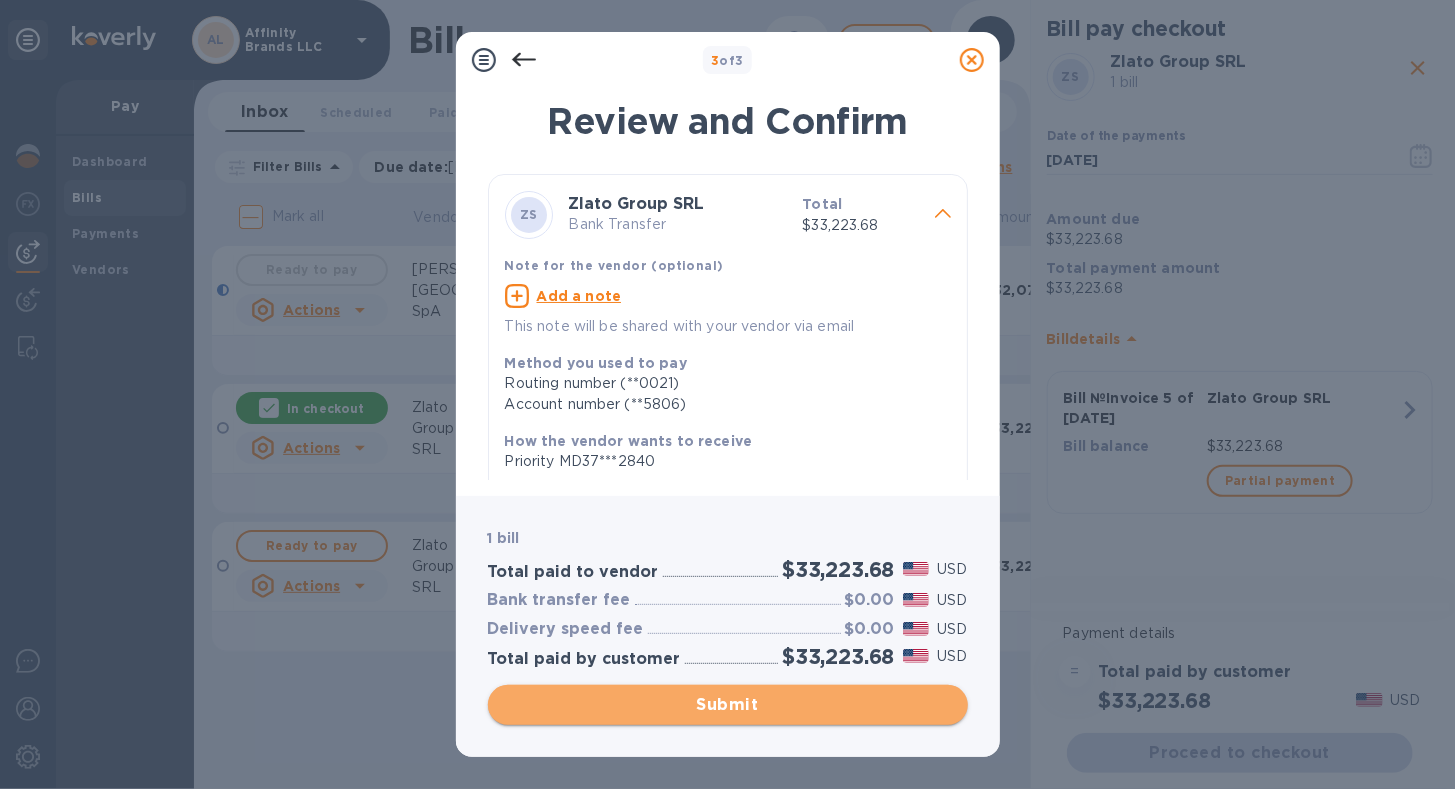 click on "Submit" at bounding box center [728, 705] 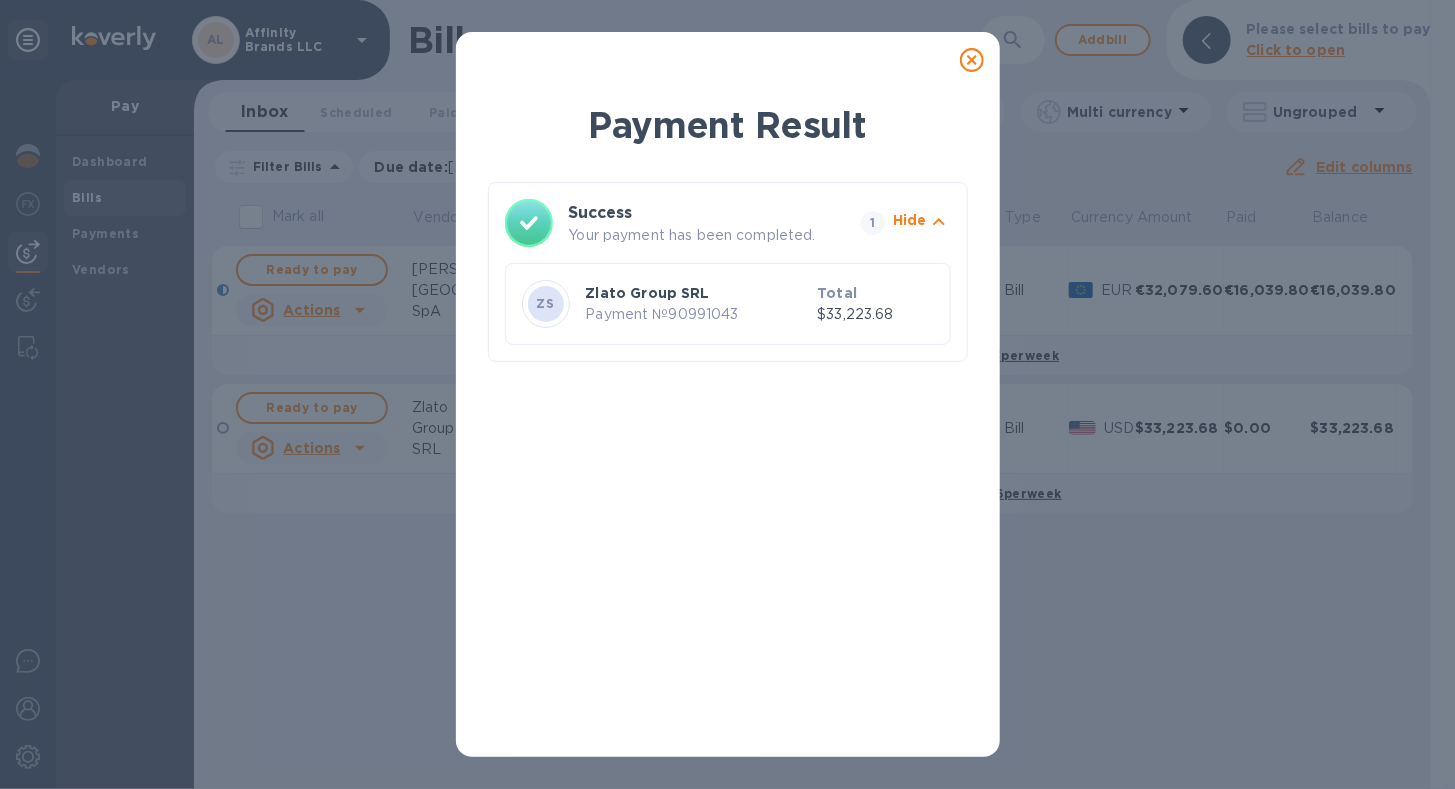 drag, startPoint x: 830, startPoint y: 172, endPoint x: 560, endPoint y: 411, distance: 360.58426 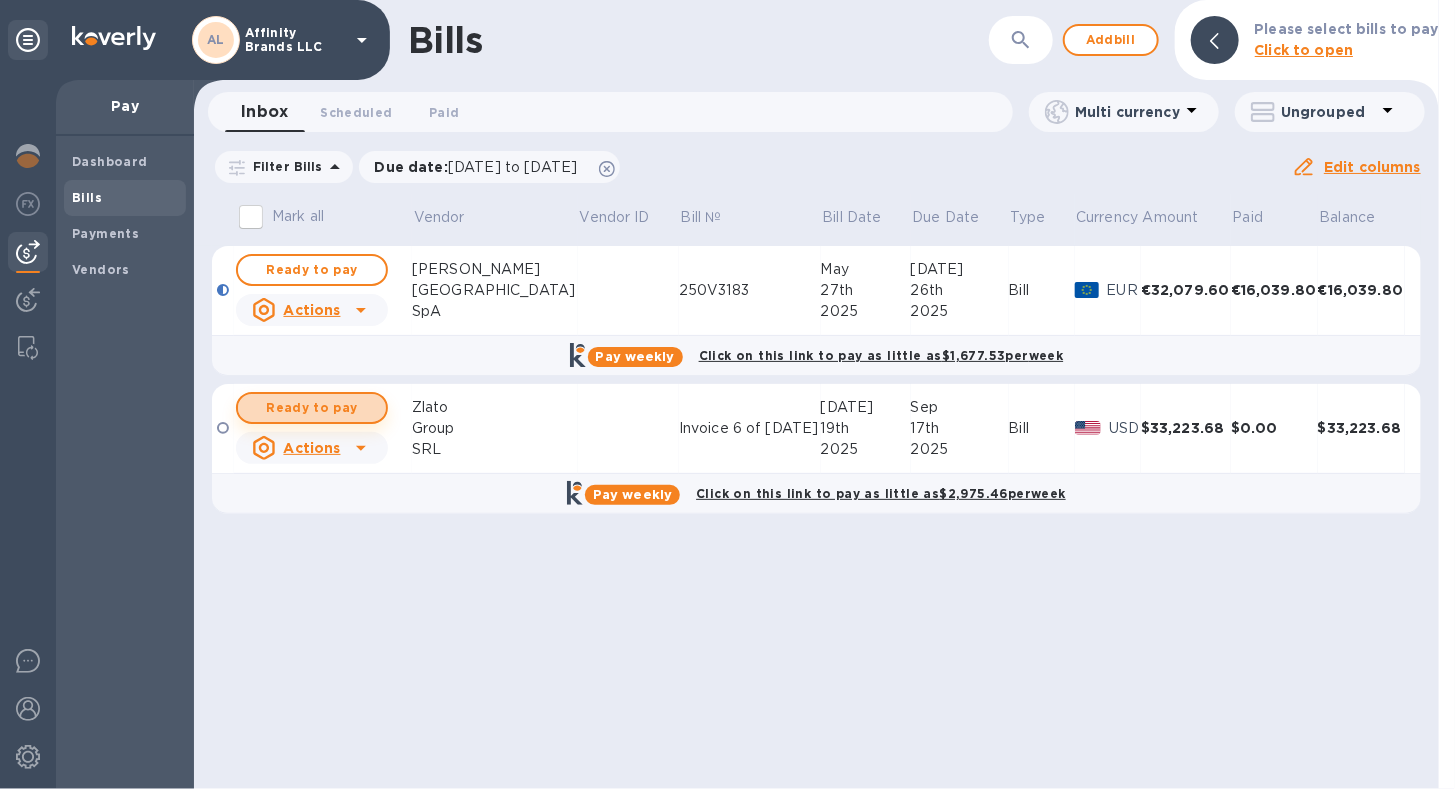 click on "Ready to pay" at bounding box center [312, 408] 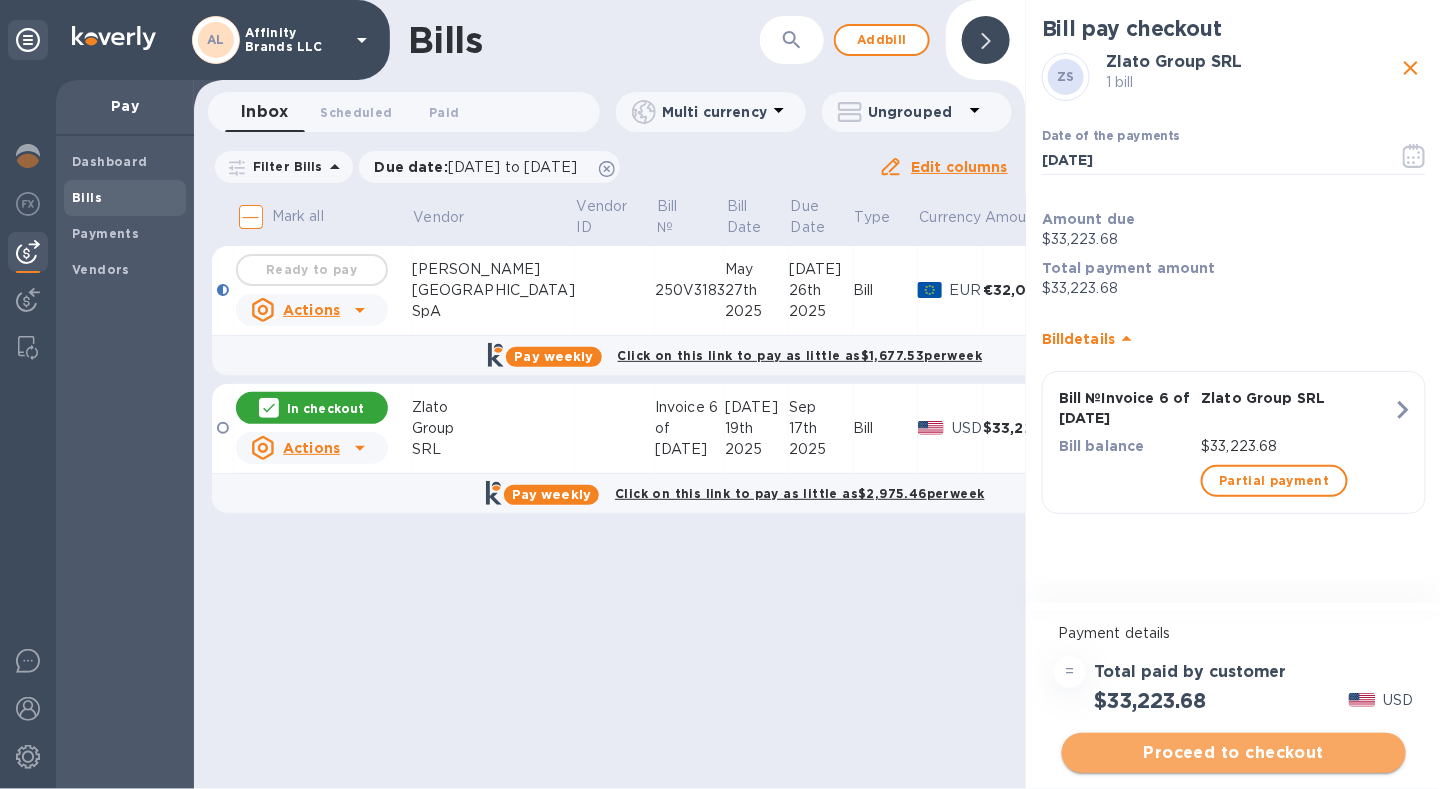 click on "Proceed to checkout" at bounding box center (1234, 753) 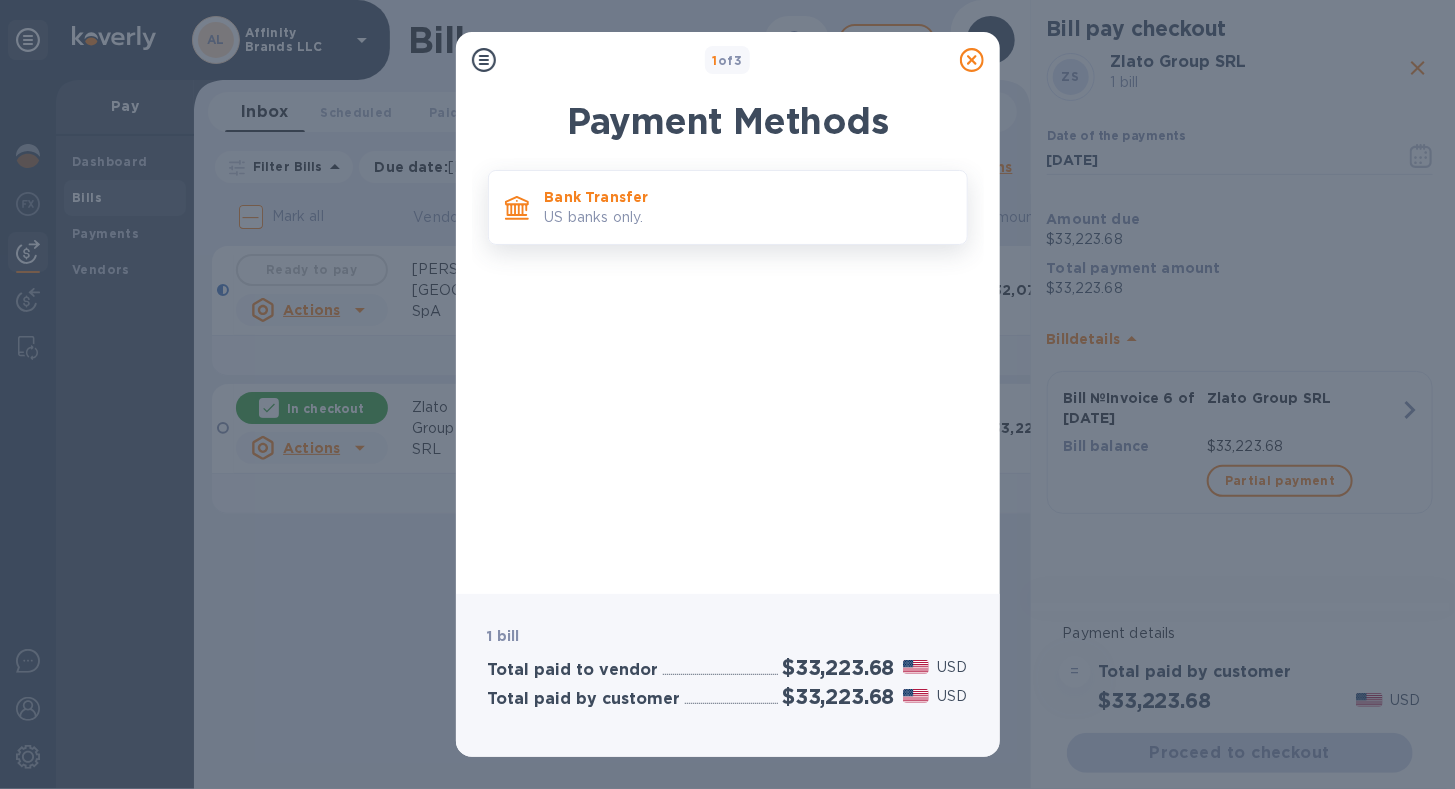 click on "US banks only." at bounding box center (748, 217) 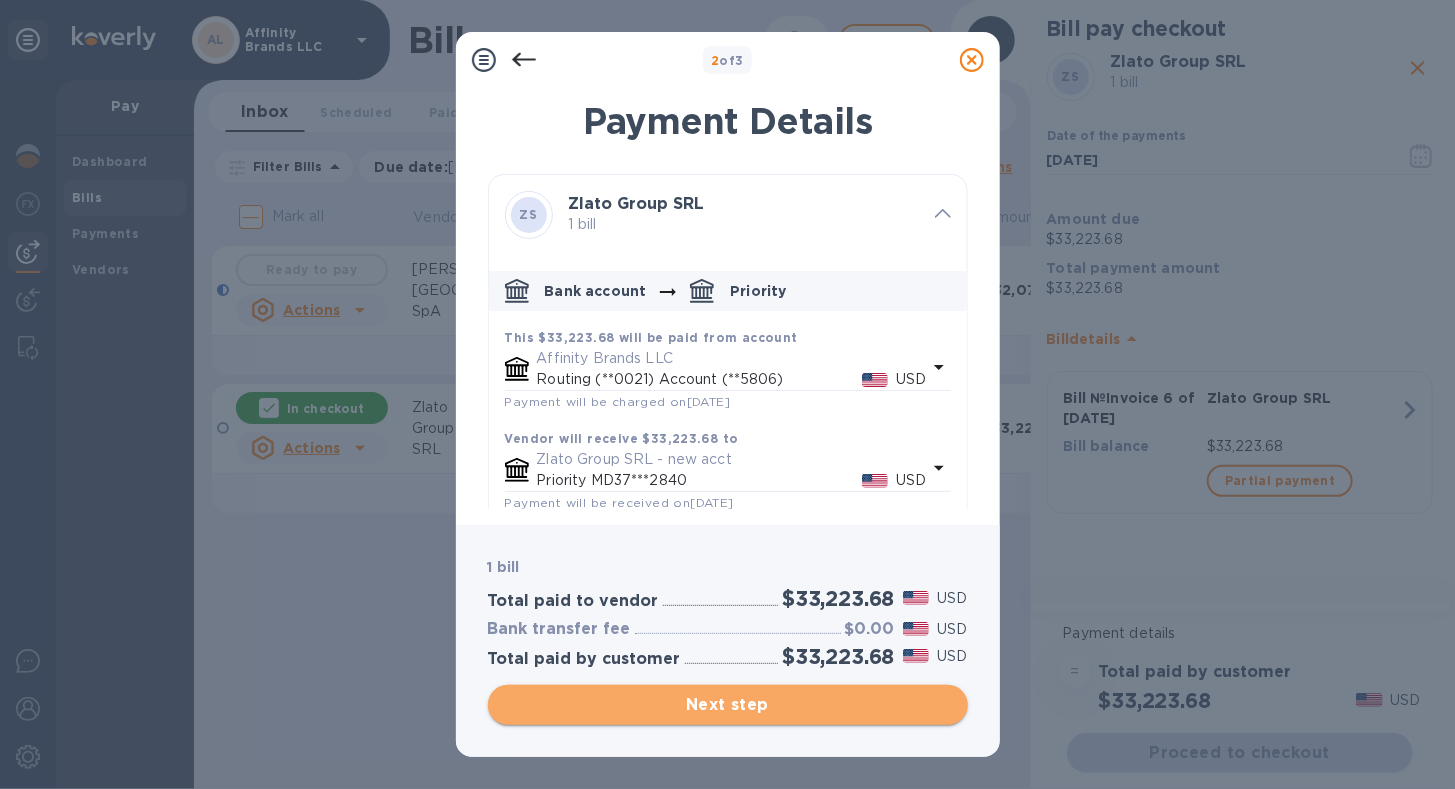 click on "Next step" at bounding box center (728, 705) 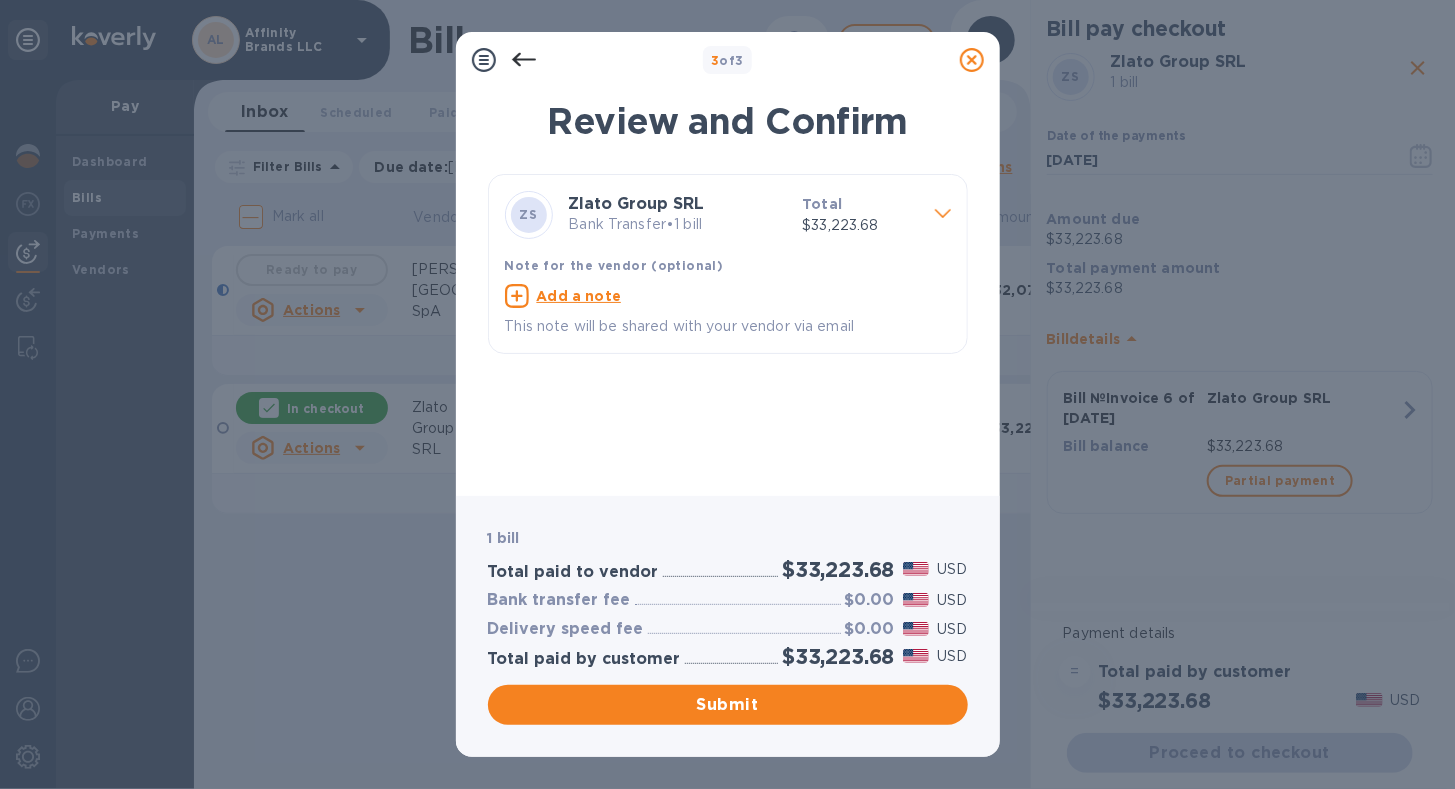 click on "This note will be shared with your vendor via email" at bounding box center (728, 326) 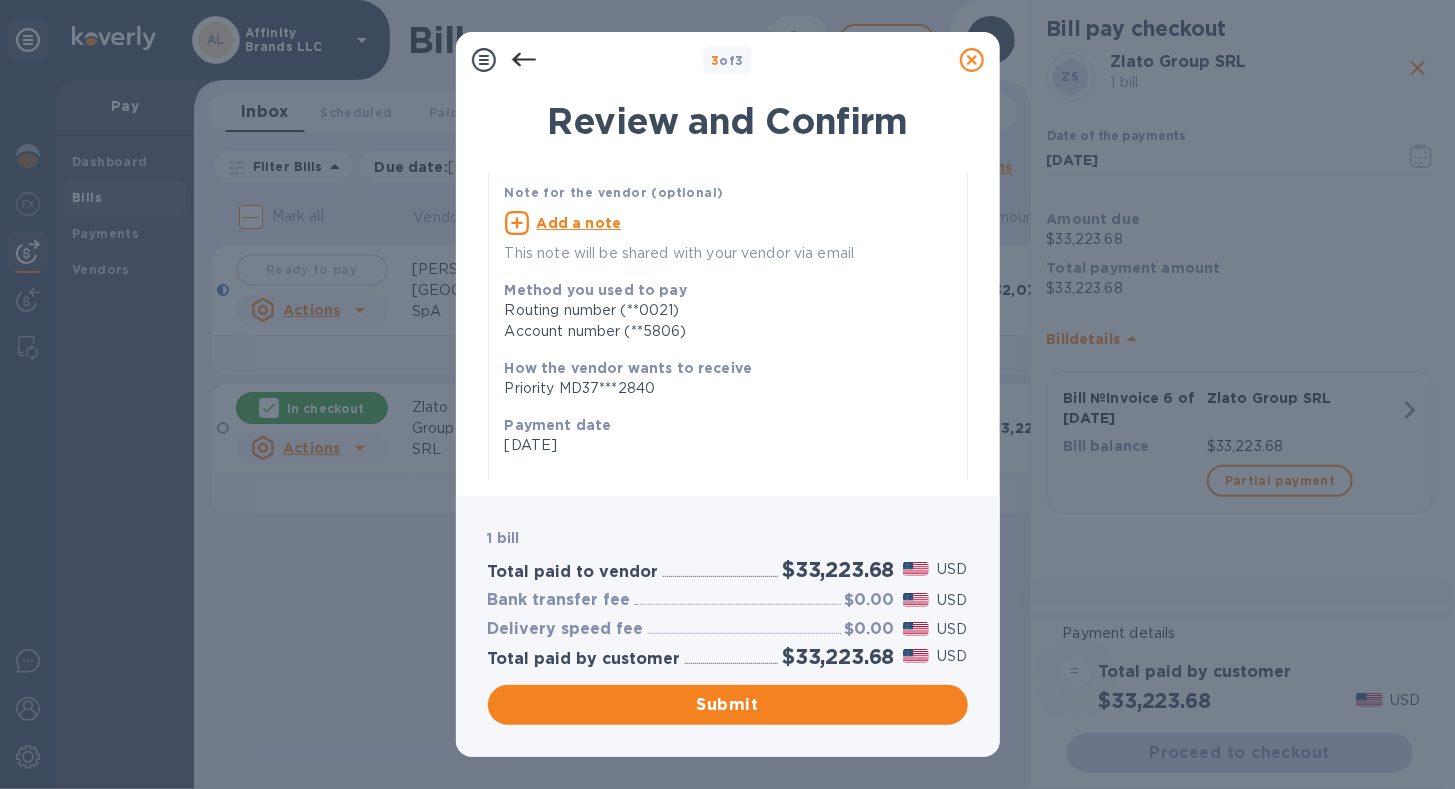 scroll, scrollTop: 100, scrollLeft: 0, axis: vertical 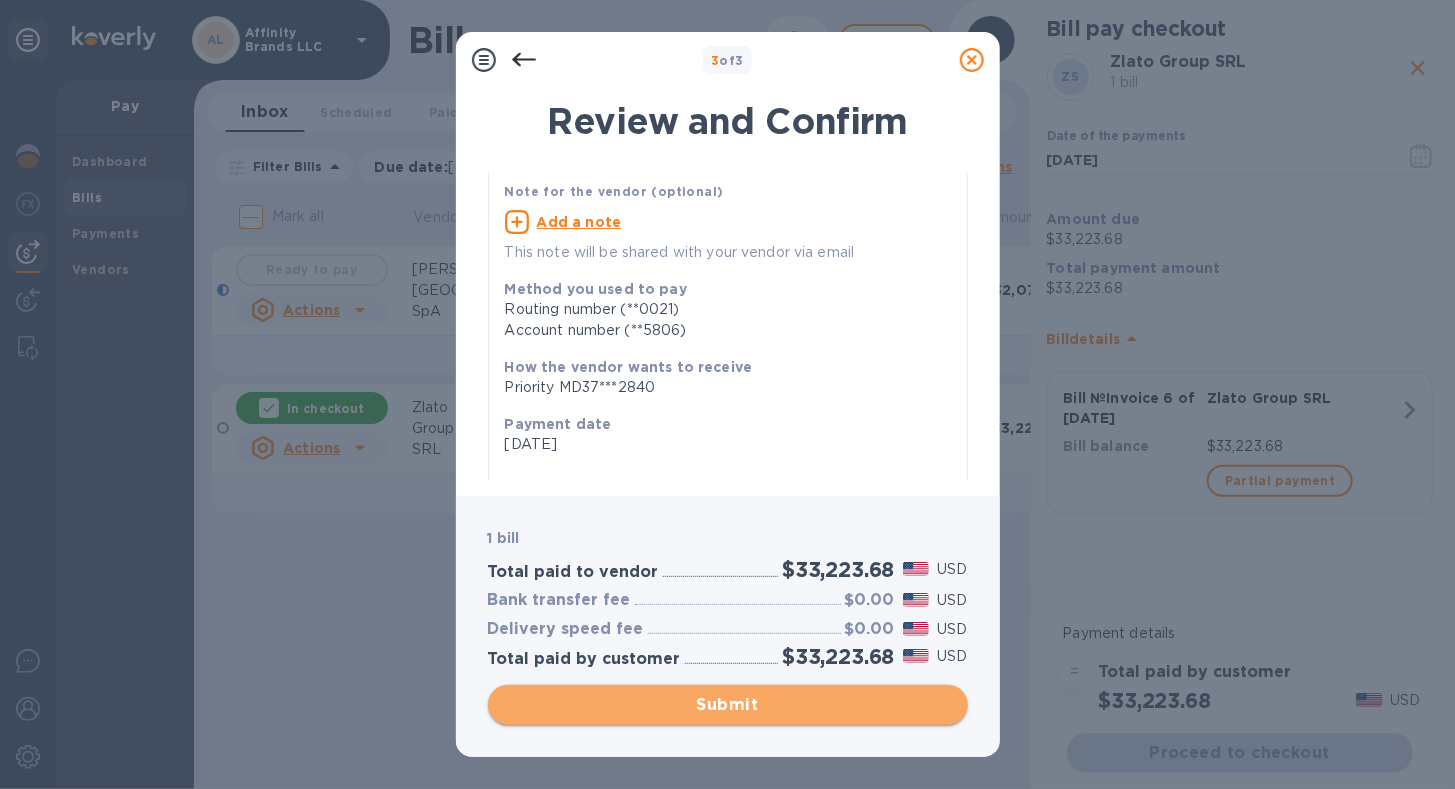 click on "Submit" at bounding box center [728, 705] 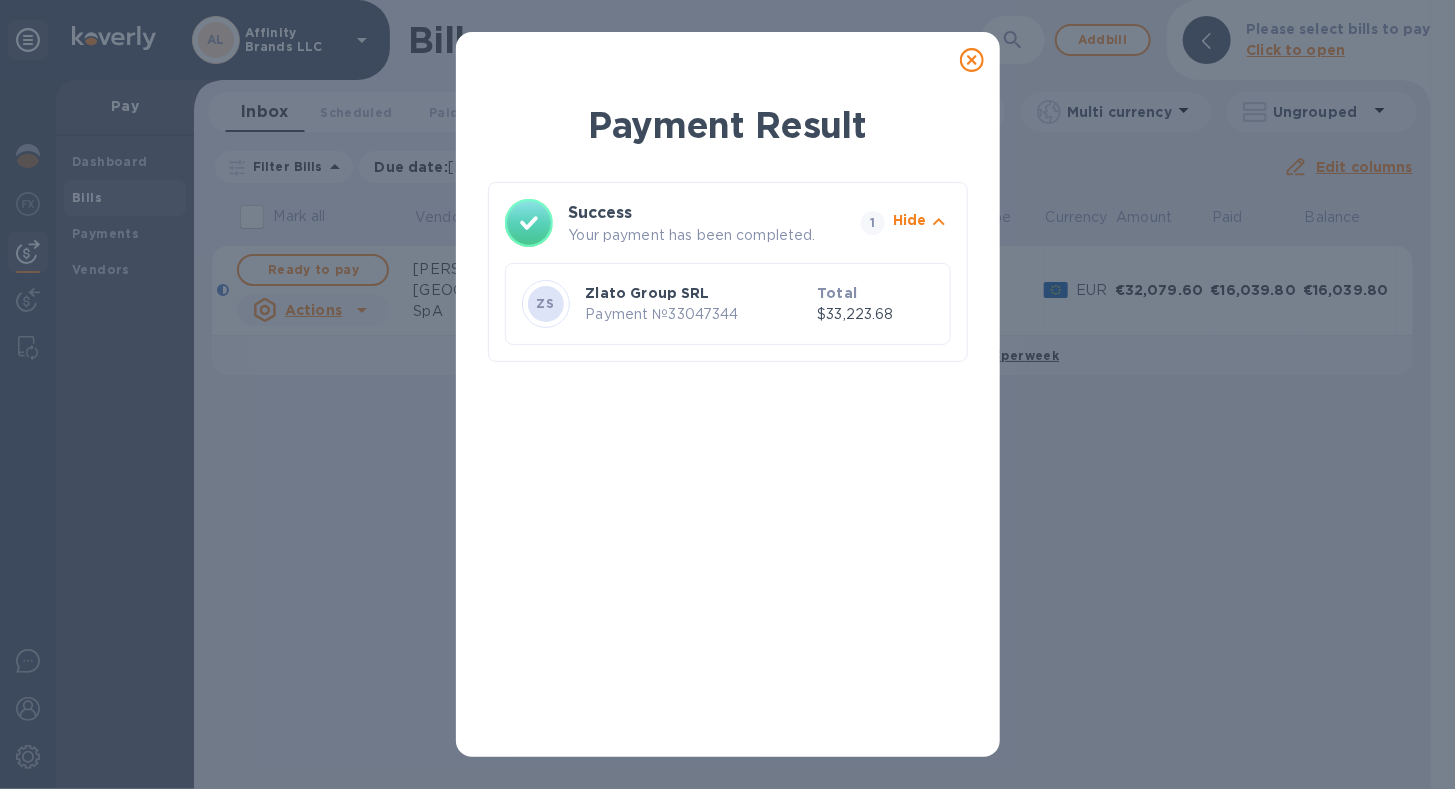 click 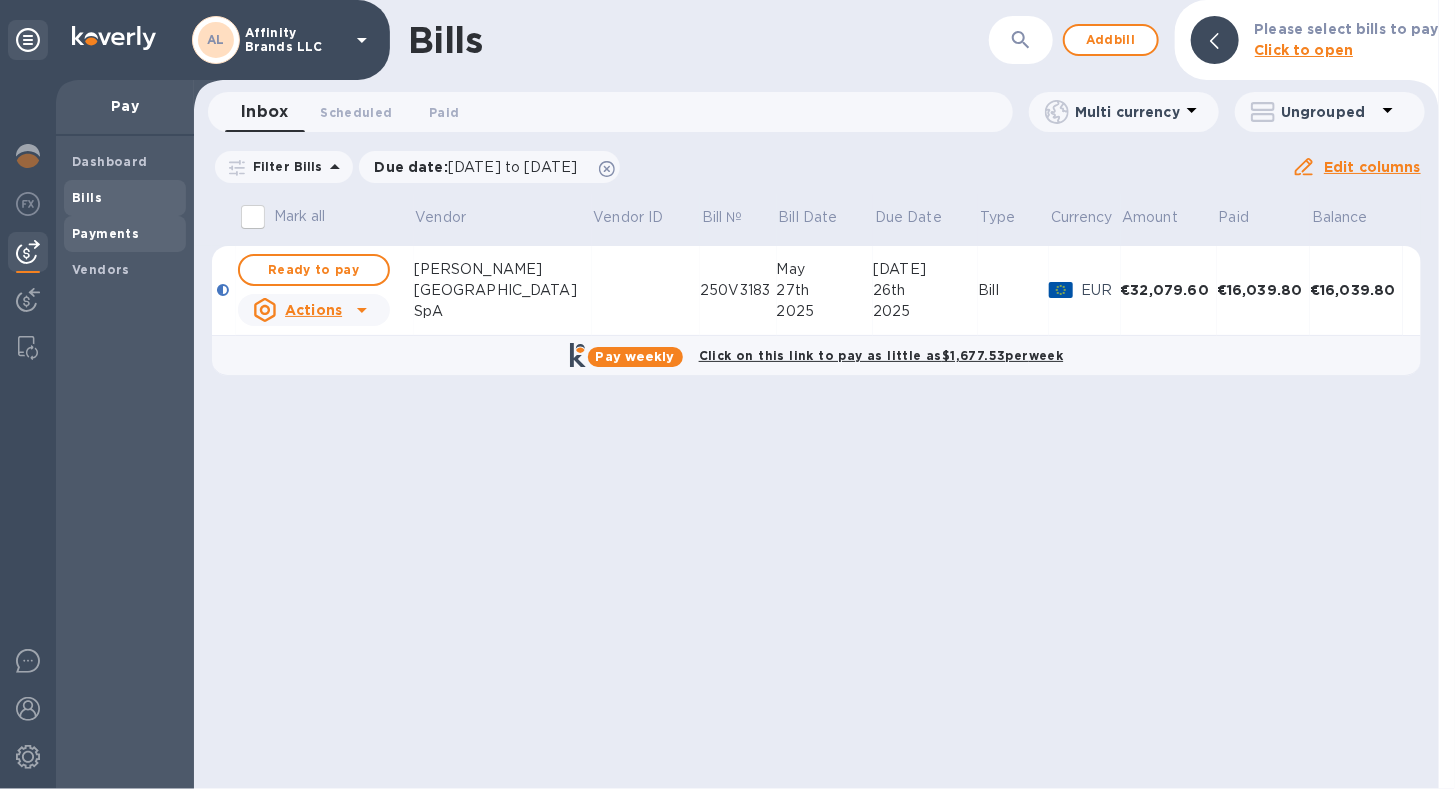 click on "Payments" at bounding box center (125, 234) 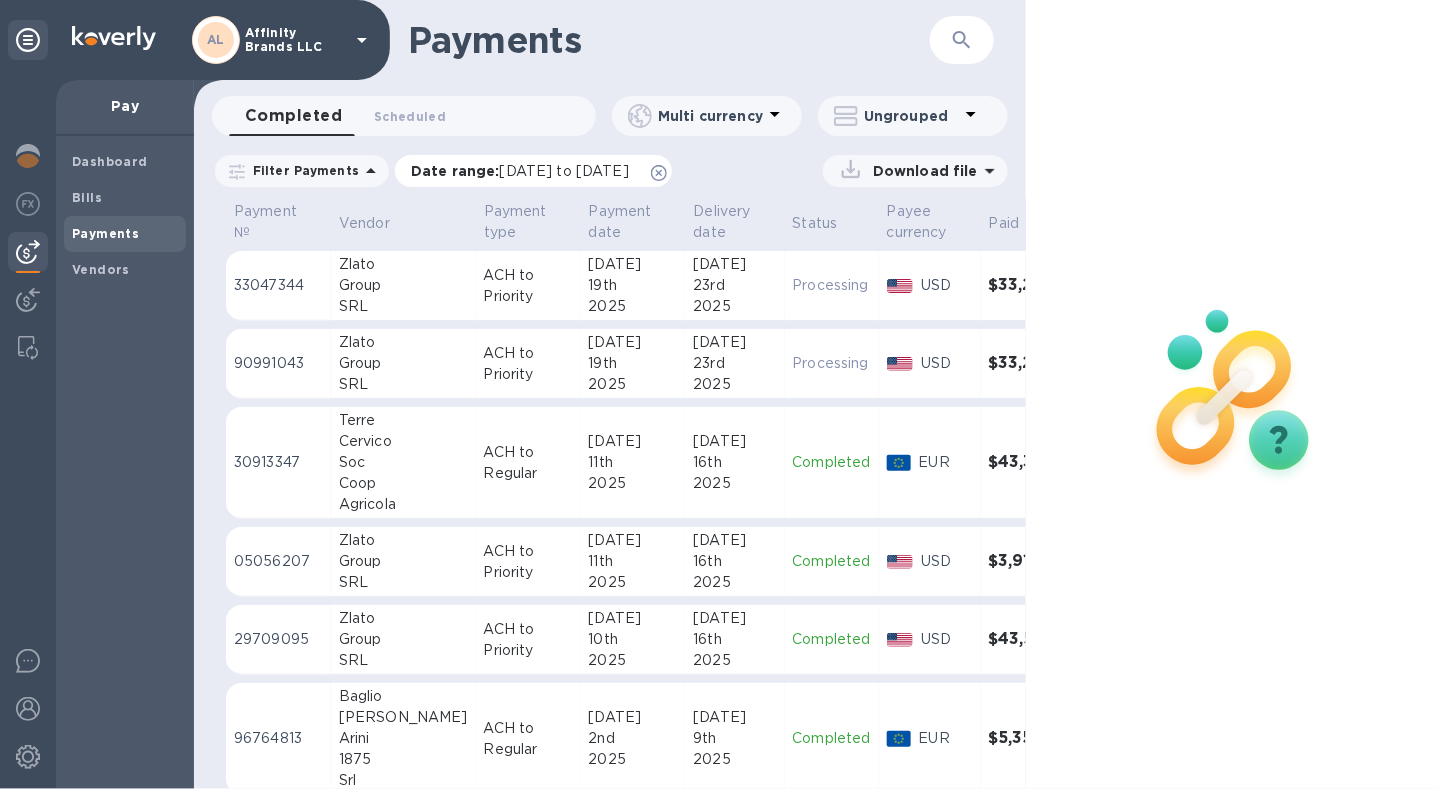click on "[DATE] to [DATE]" at bounding box center [564, 171] 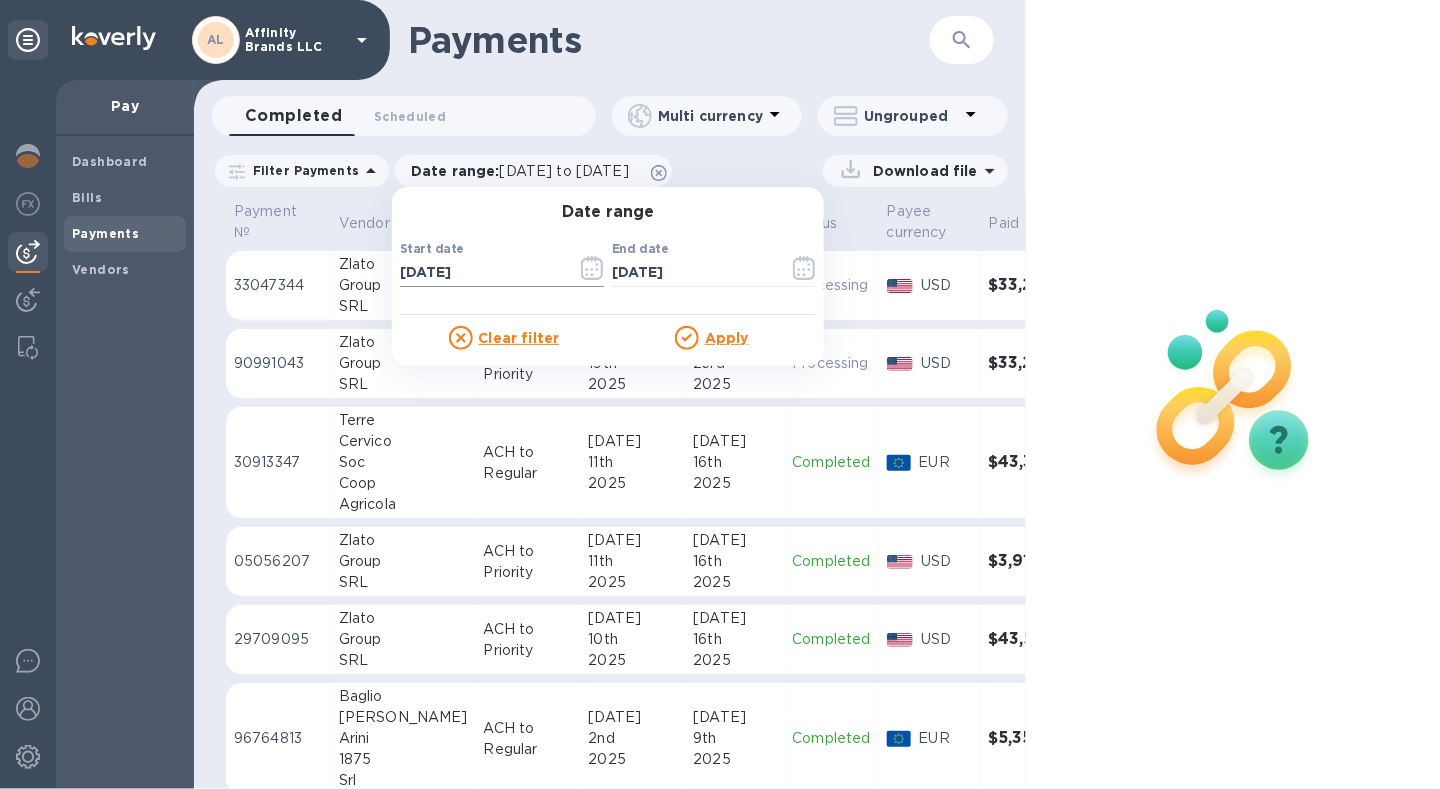 click 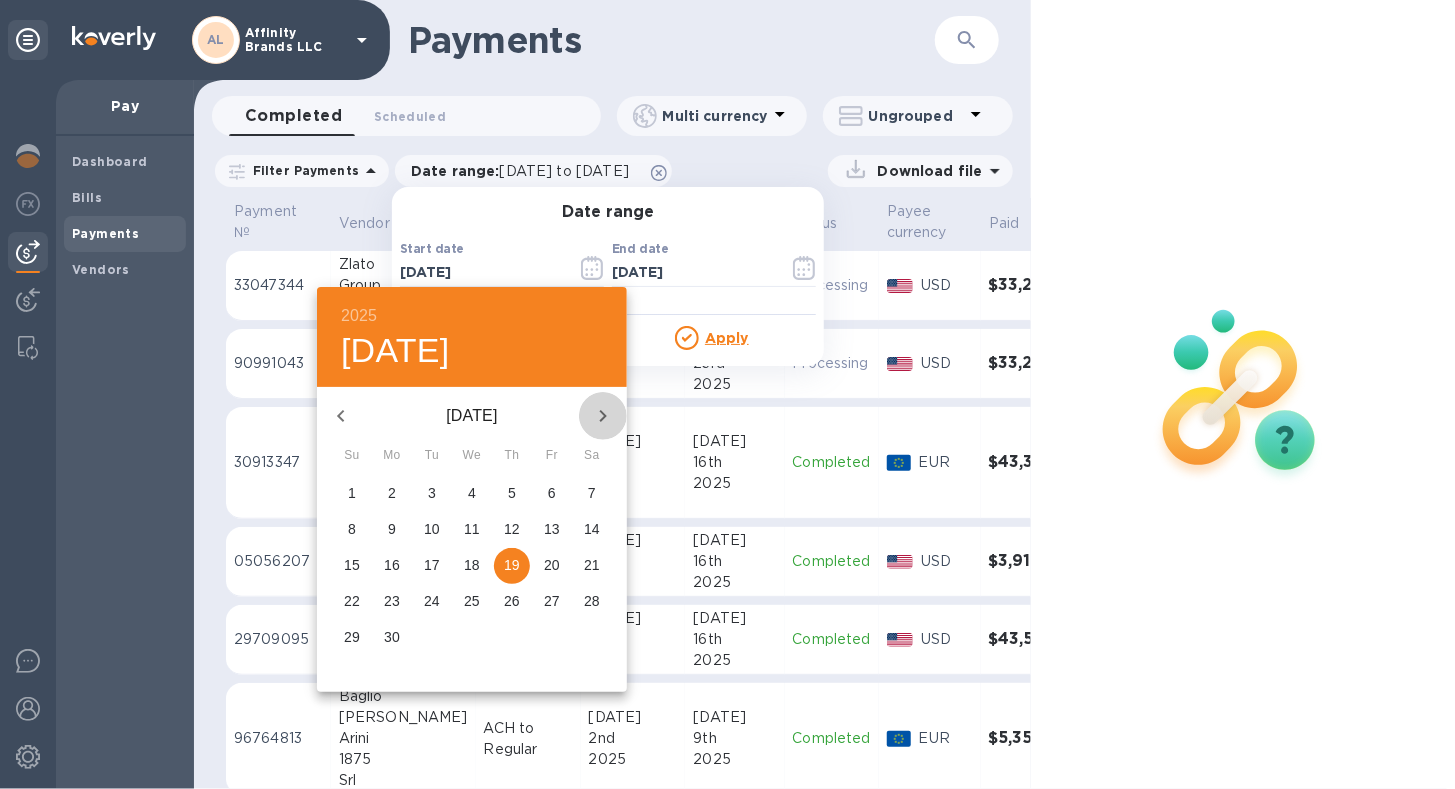 click 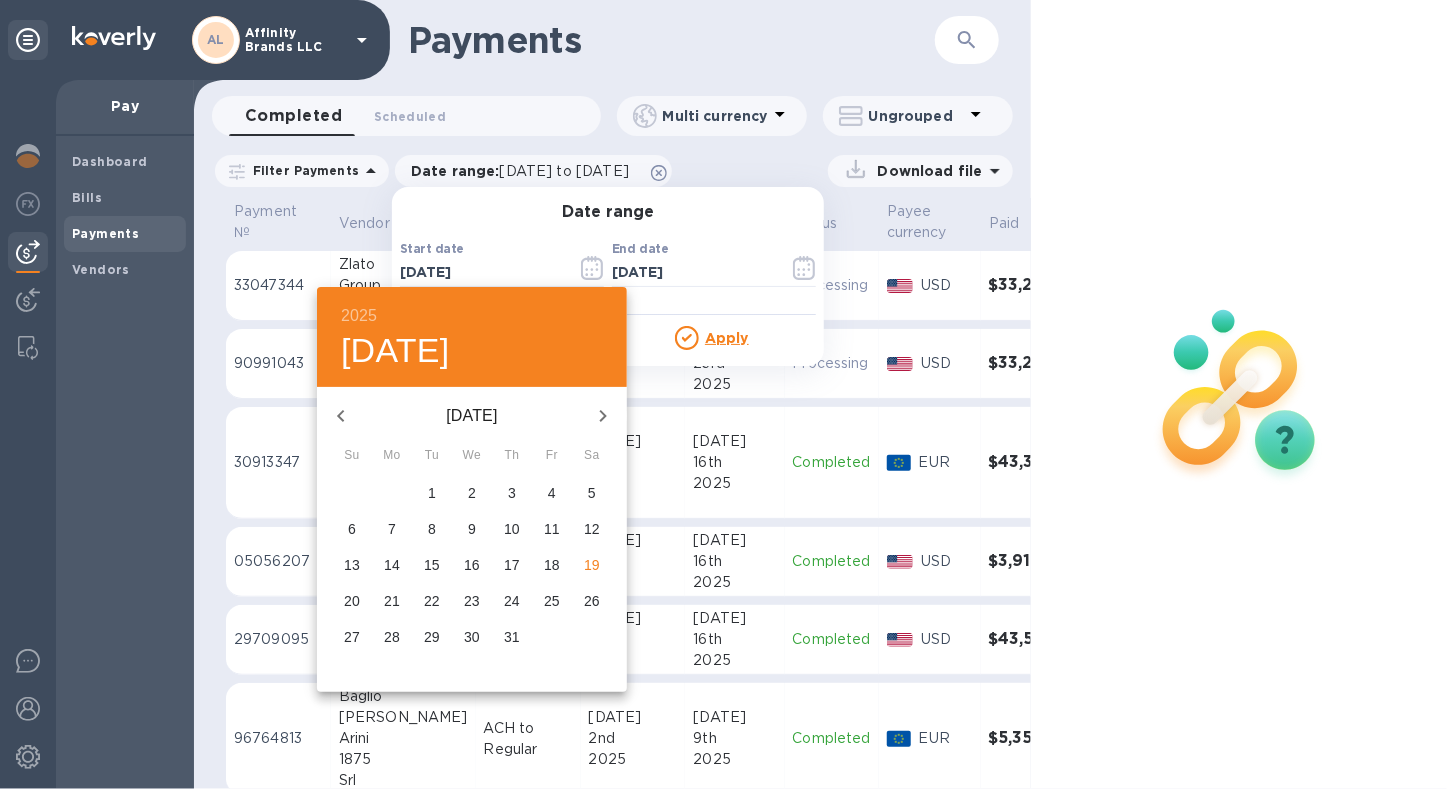 click on "19" at bounding box center (592, 565) 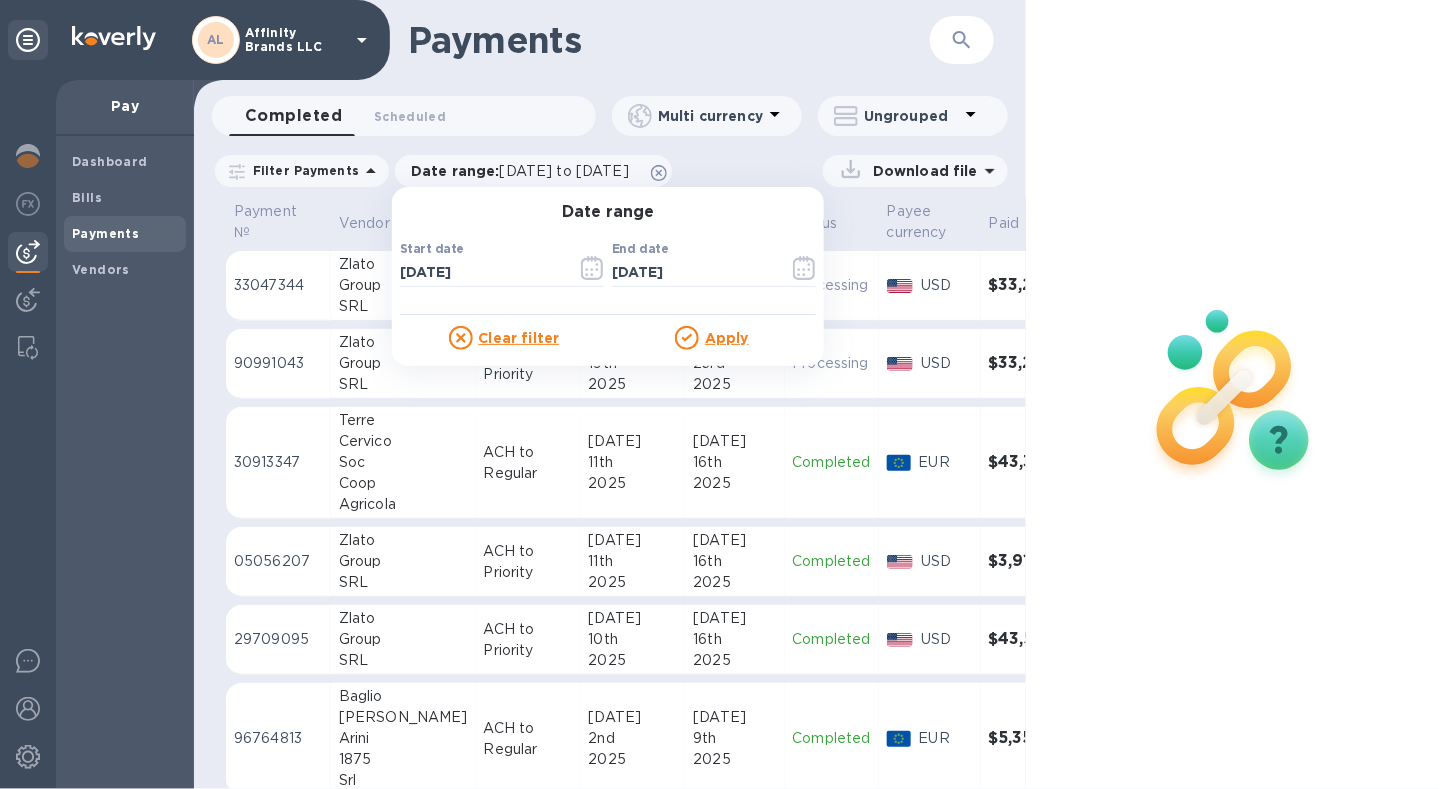 click on "Apply" at bounding box center (727, 338) 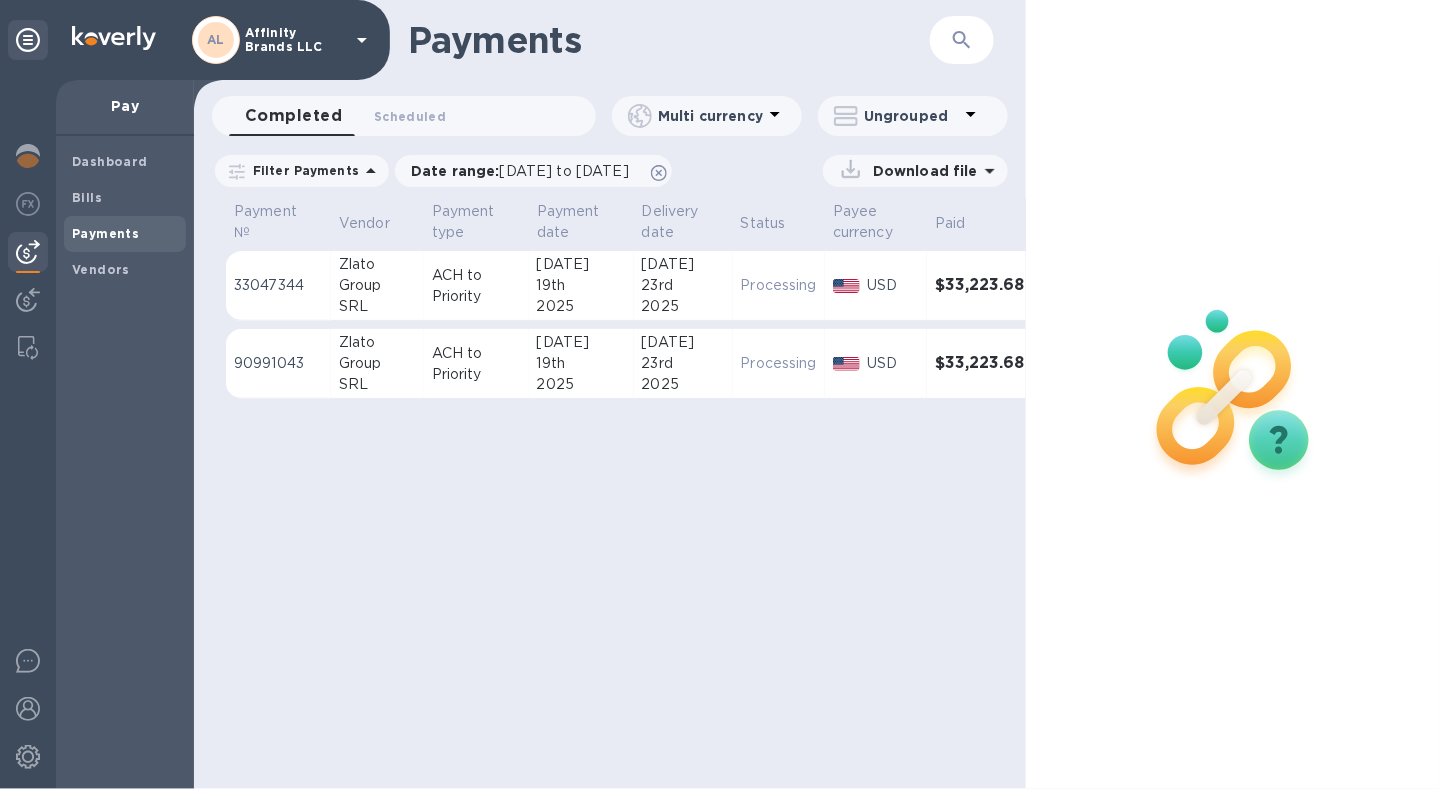 click on "Download file" at bounding box center [915, 171] 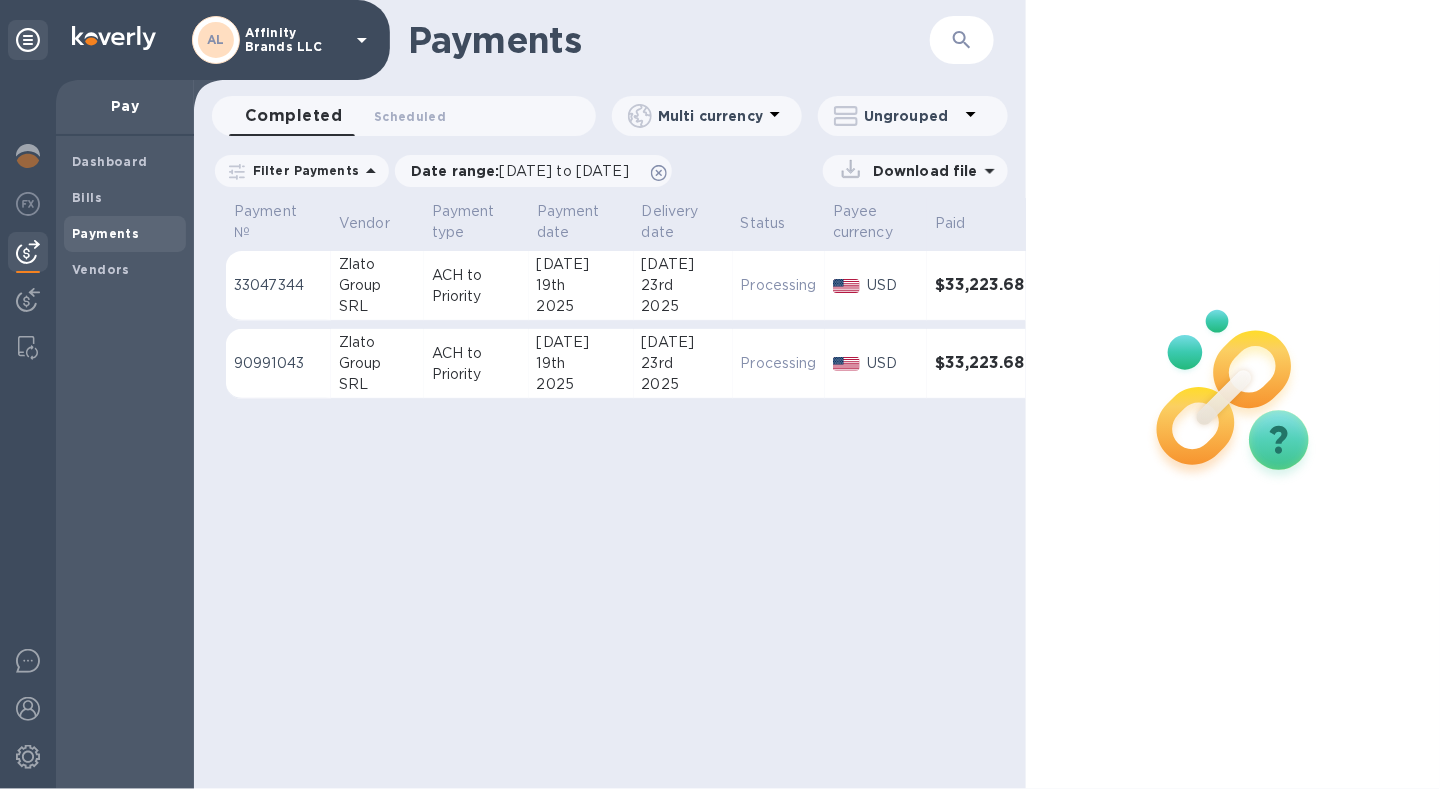 click on "Download file" at bounding box center [921, 171] 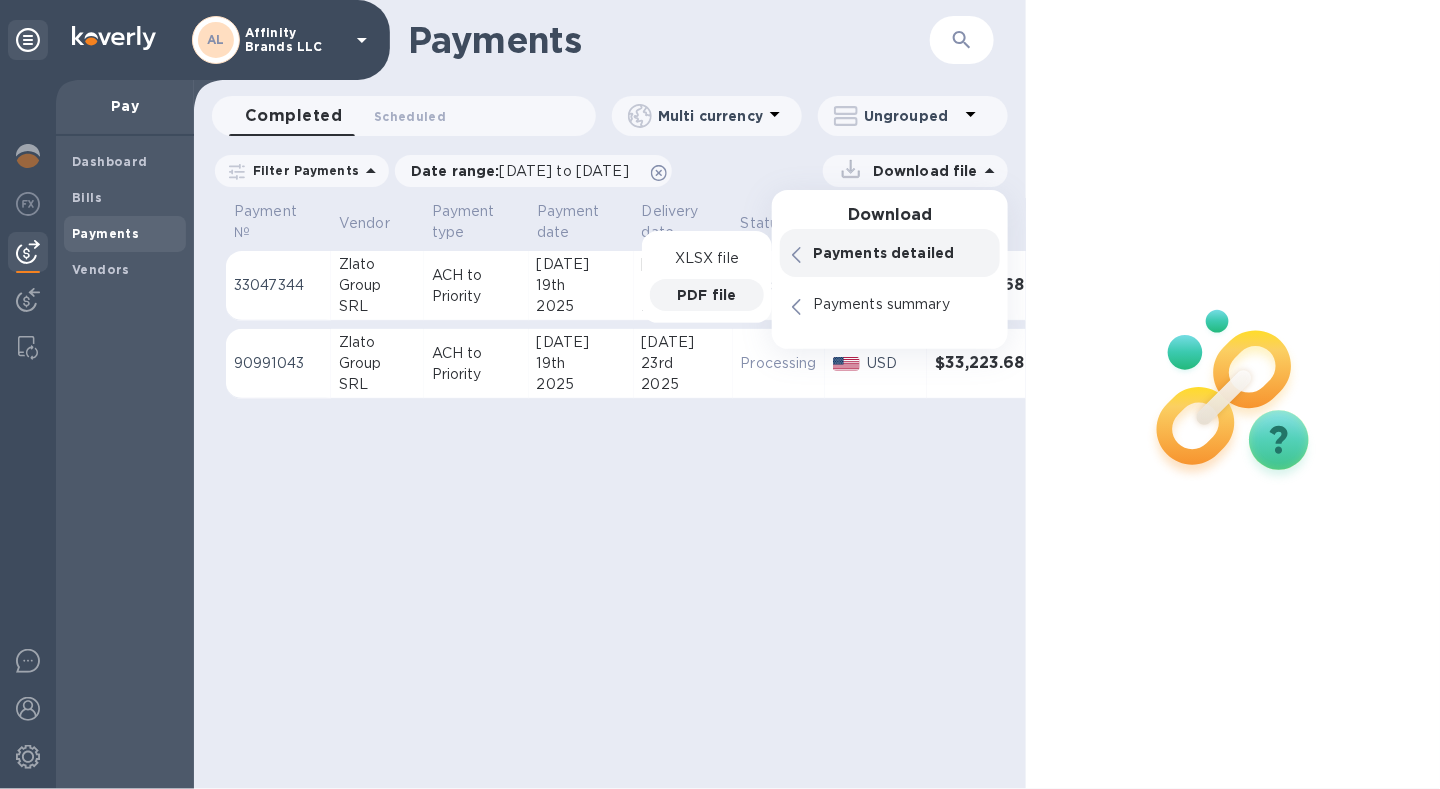 click on "PDF file" at bounding box center (706, 295) 